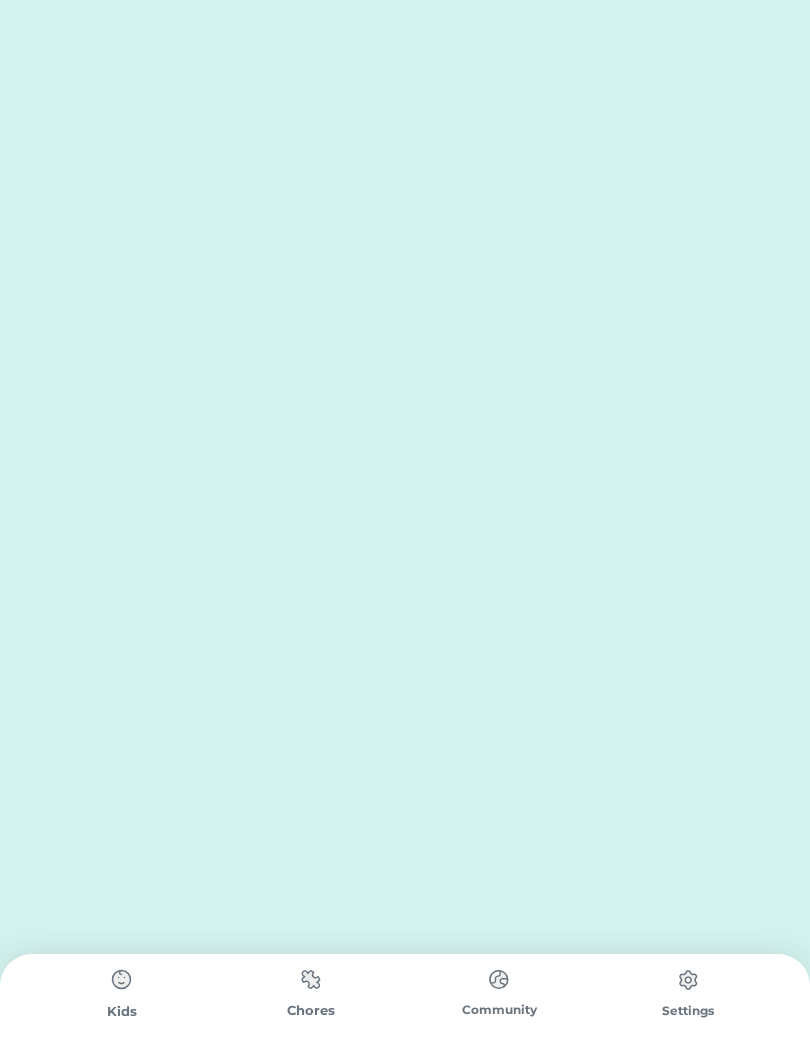scroll, scrollTop: 0, scrollLeft: 0, axis: both 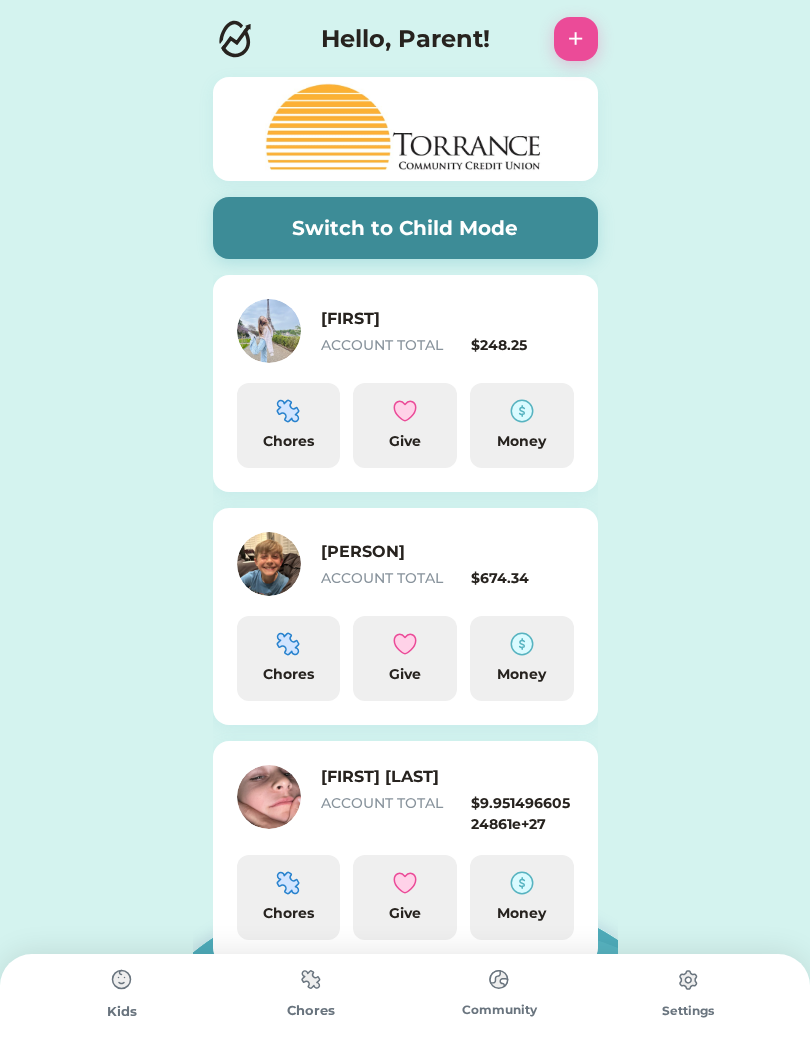 click on "ACCOUNT TOTAL [AMOUNT] Chores Give Money" at bounding box center (405, 616) 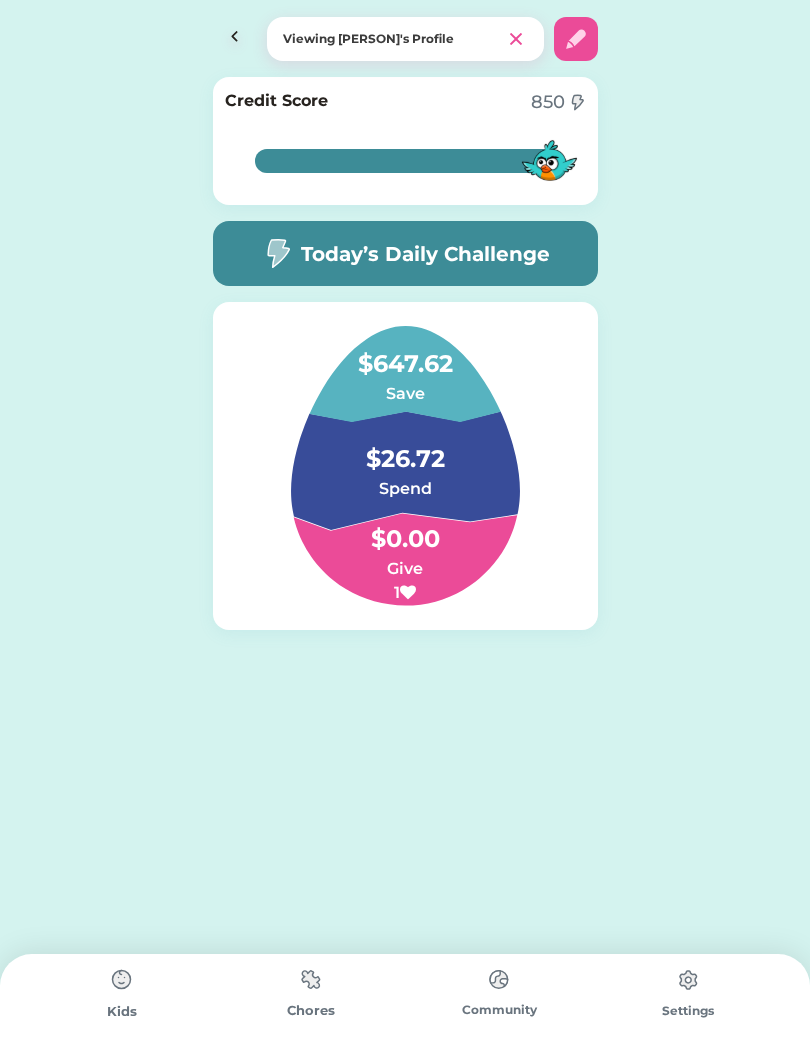 click 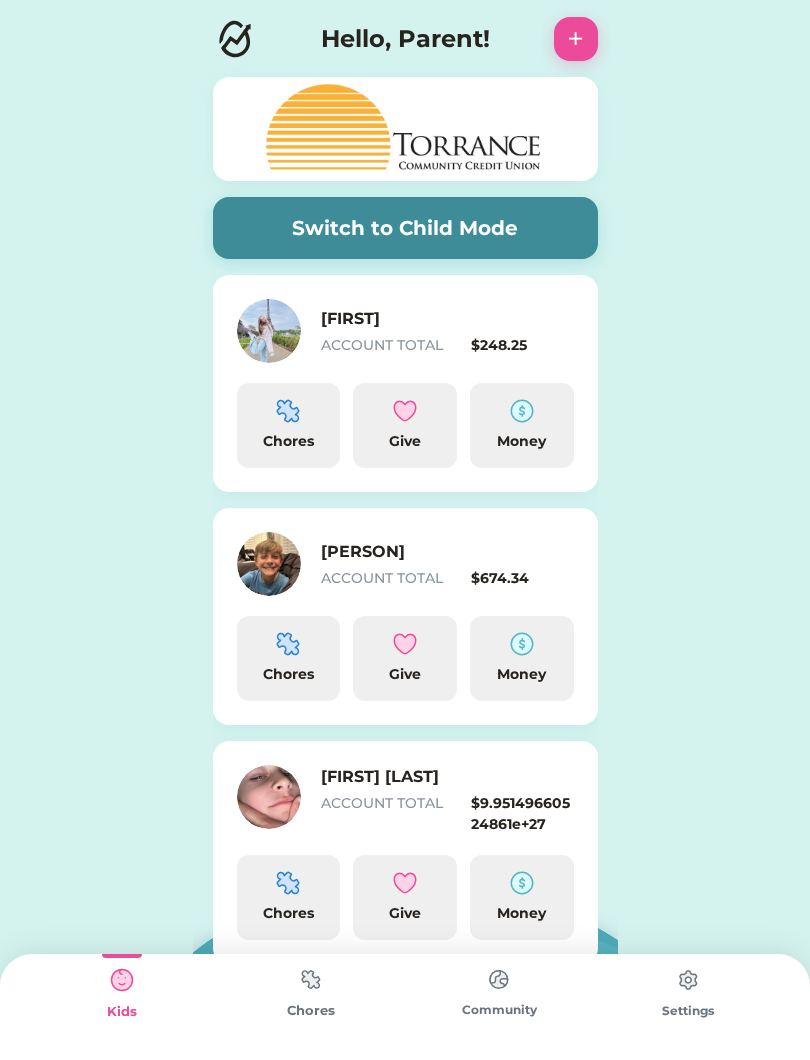 click on "$674.34" at bounding box center (522, 578) 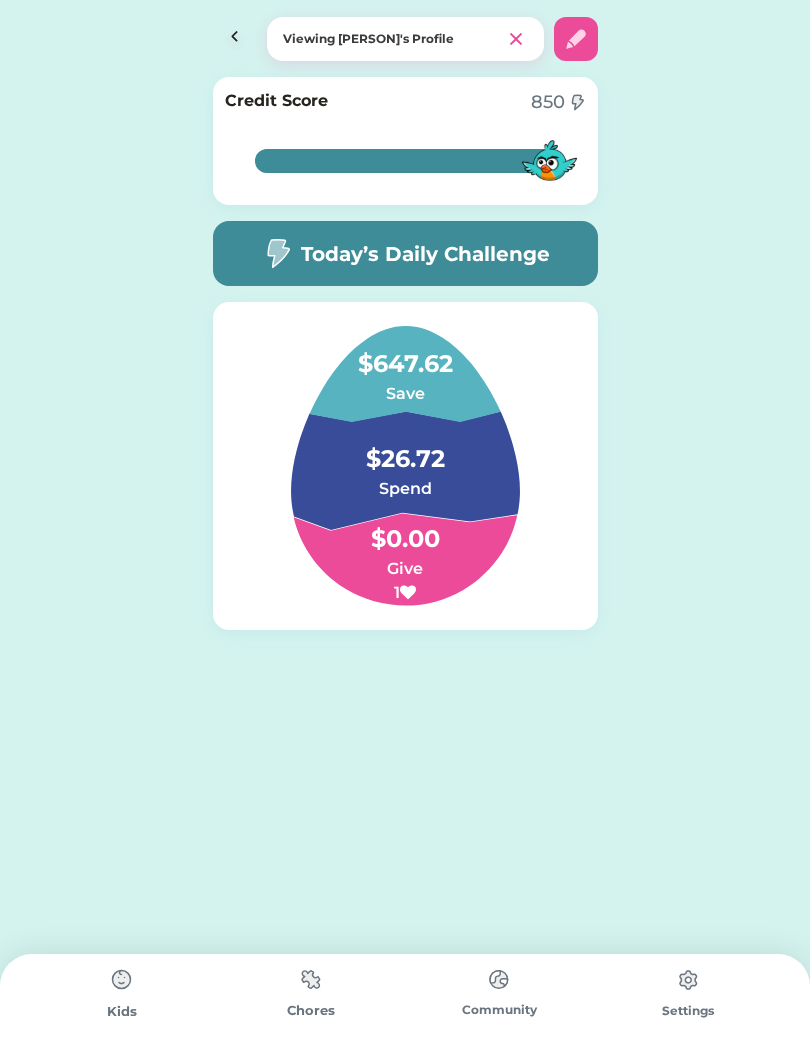 click on "$26.72" at bounding box center (405, 449) 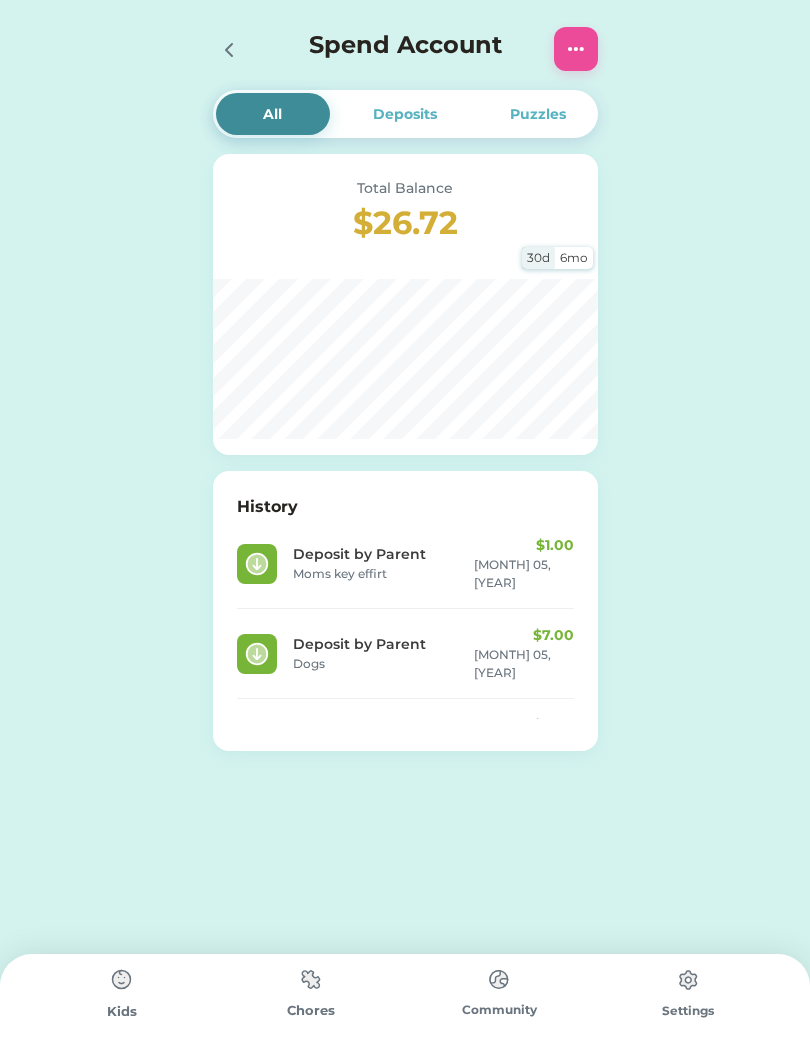 click 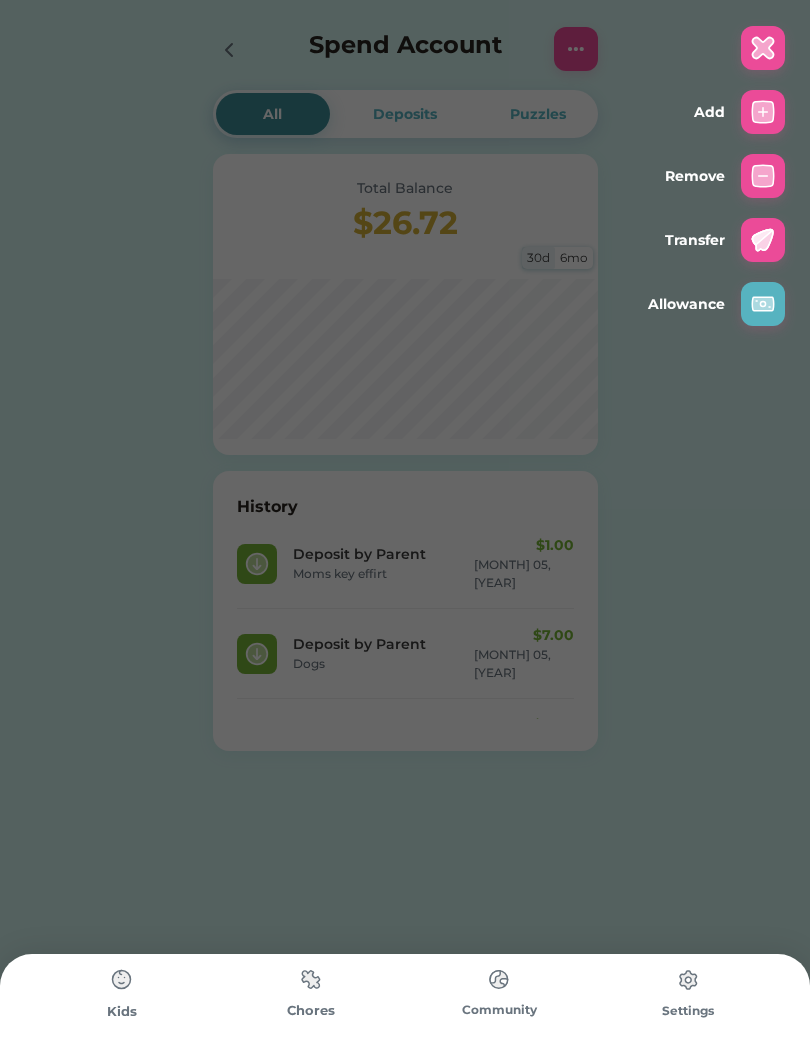 click 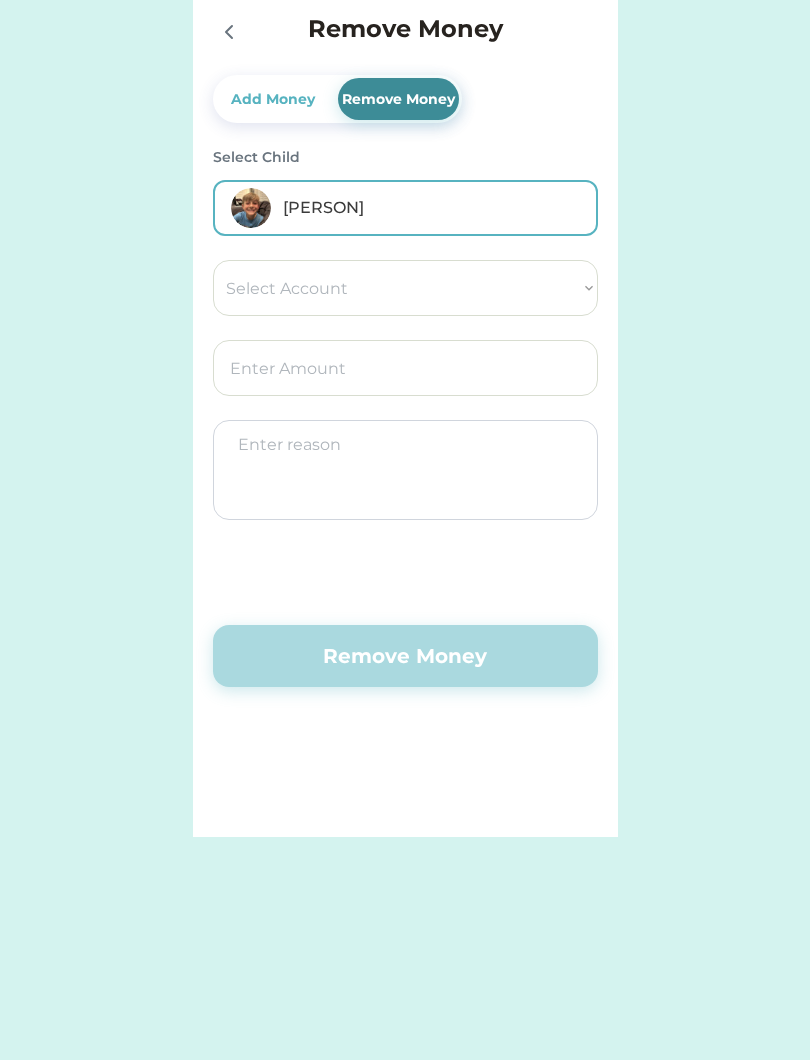 click on "Select Account Torrance Community Credit Union Save Give Spend [PERSON]'s IPhone XS" at bounding box center (405, 288) 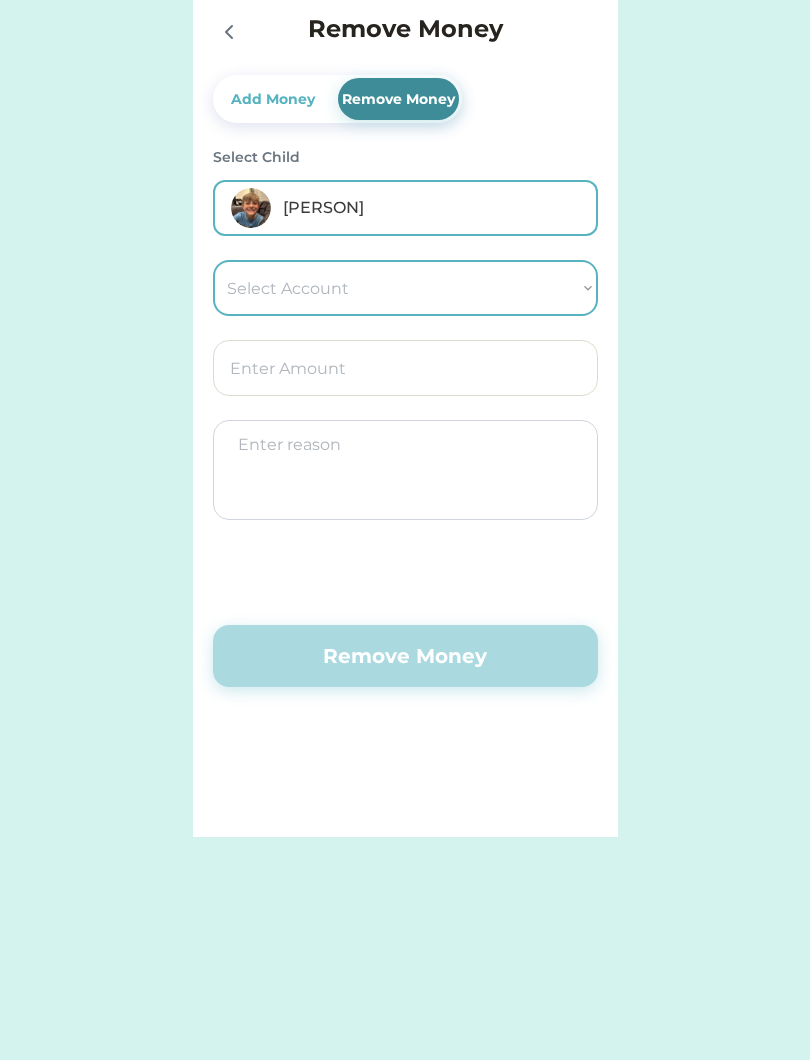select on "[PLACEHOLDER]" 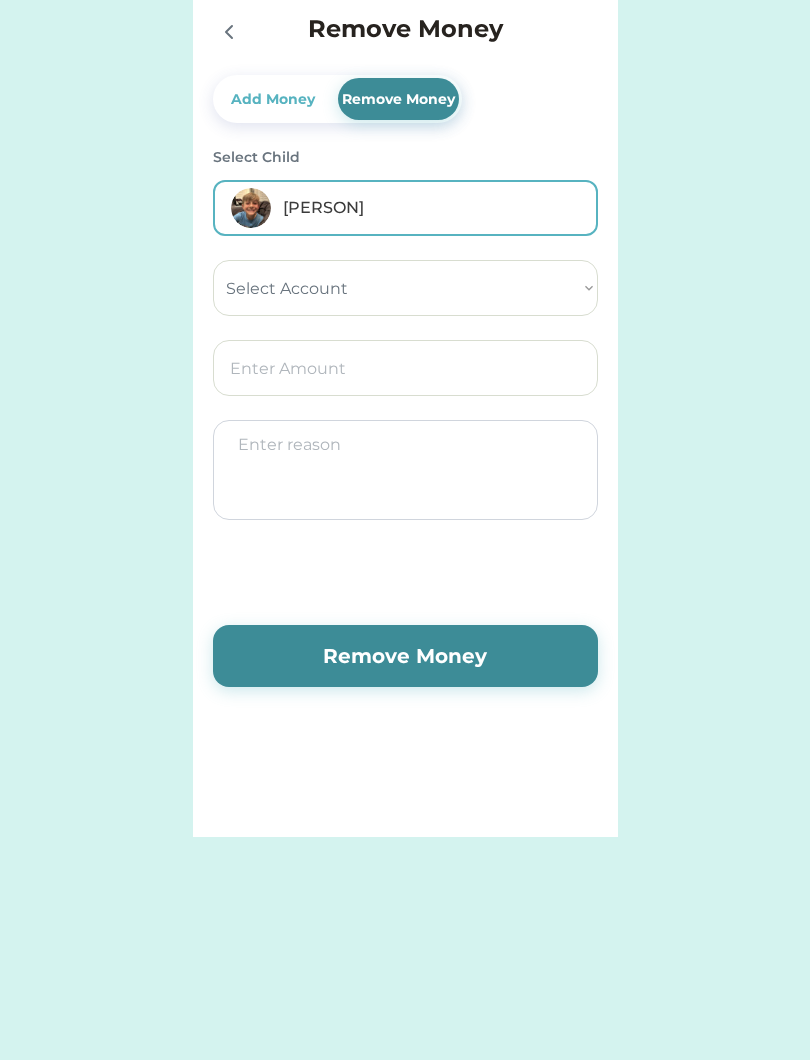 click at bounding box center [405, 368] 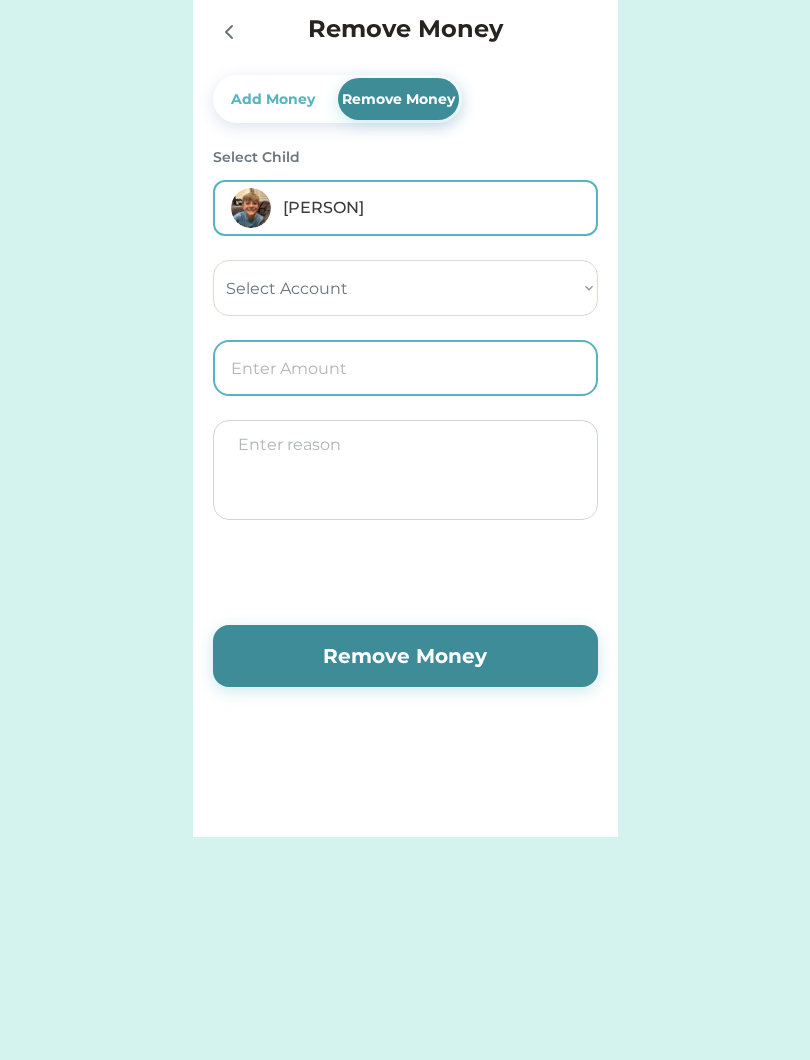 type on "9.00" 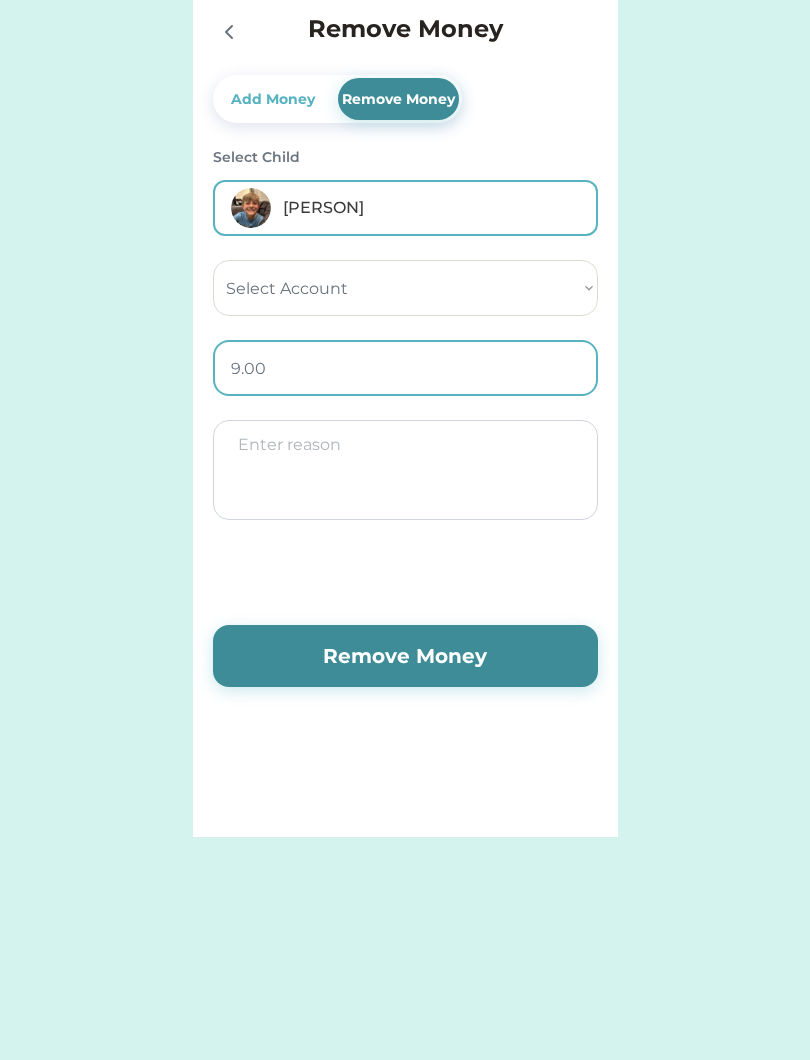 click at bounding box center [405, 470] 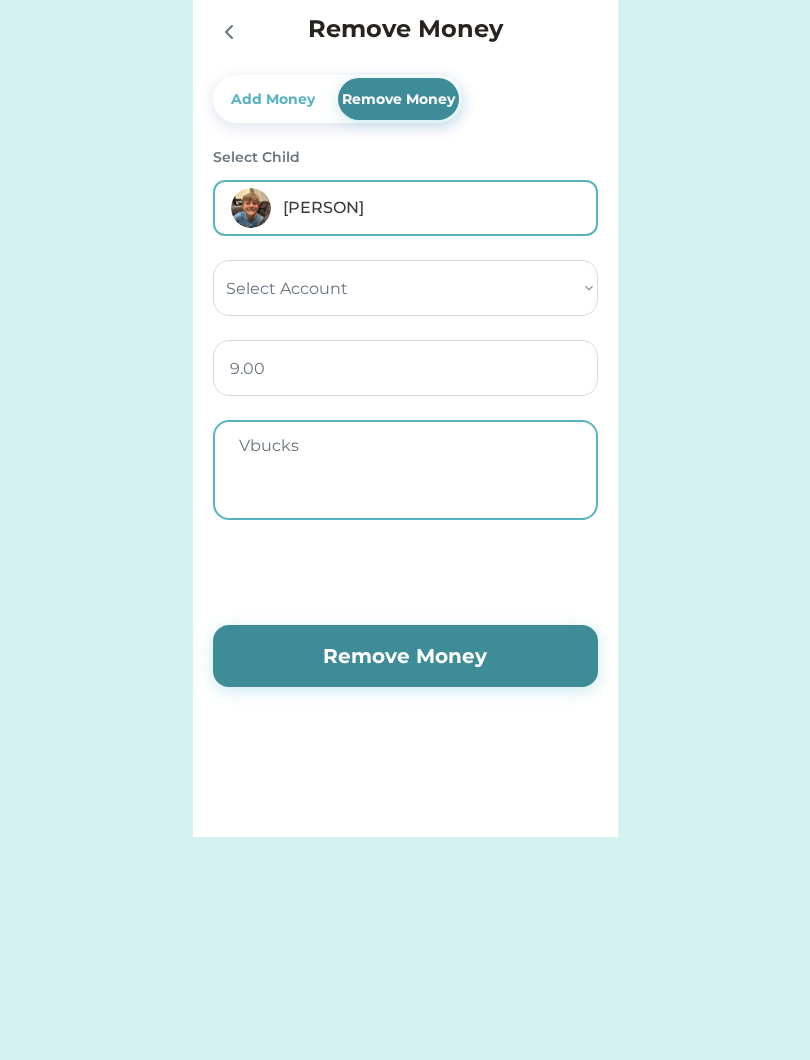 type on "Vbucks" 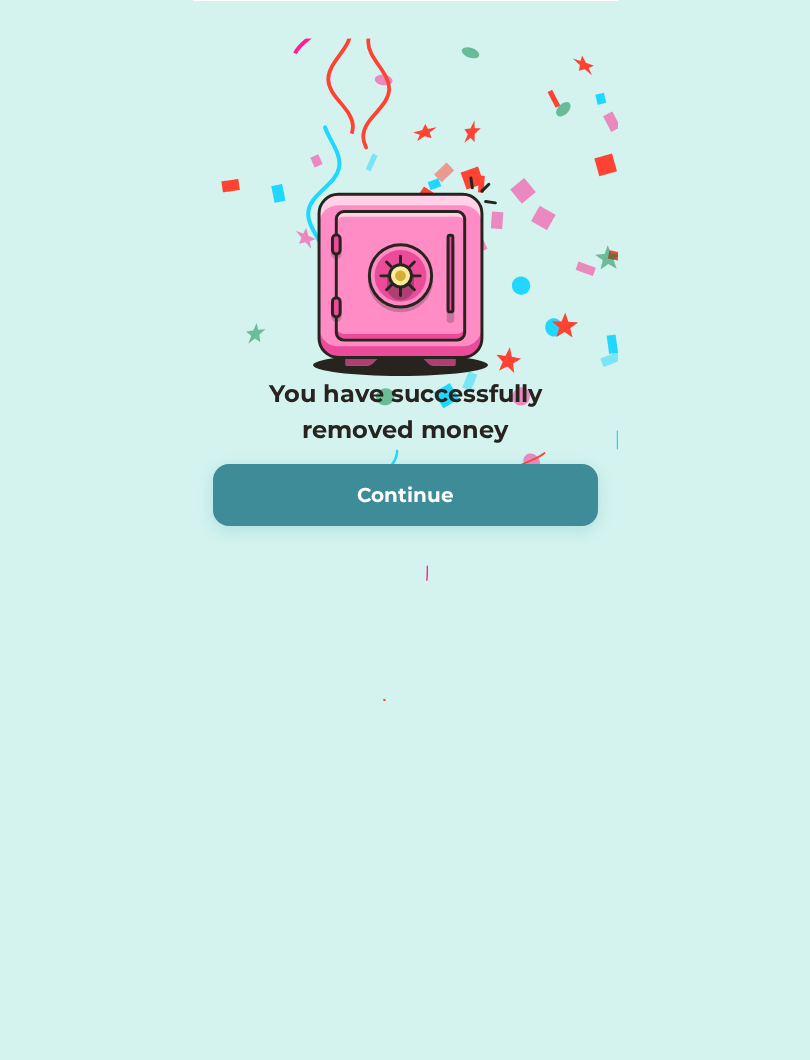 click on "Continue" at bounding box center (405, 495) 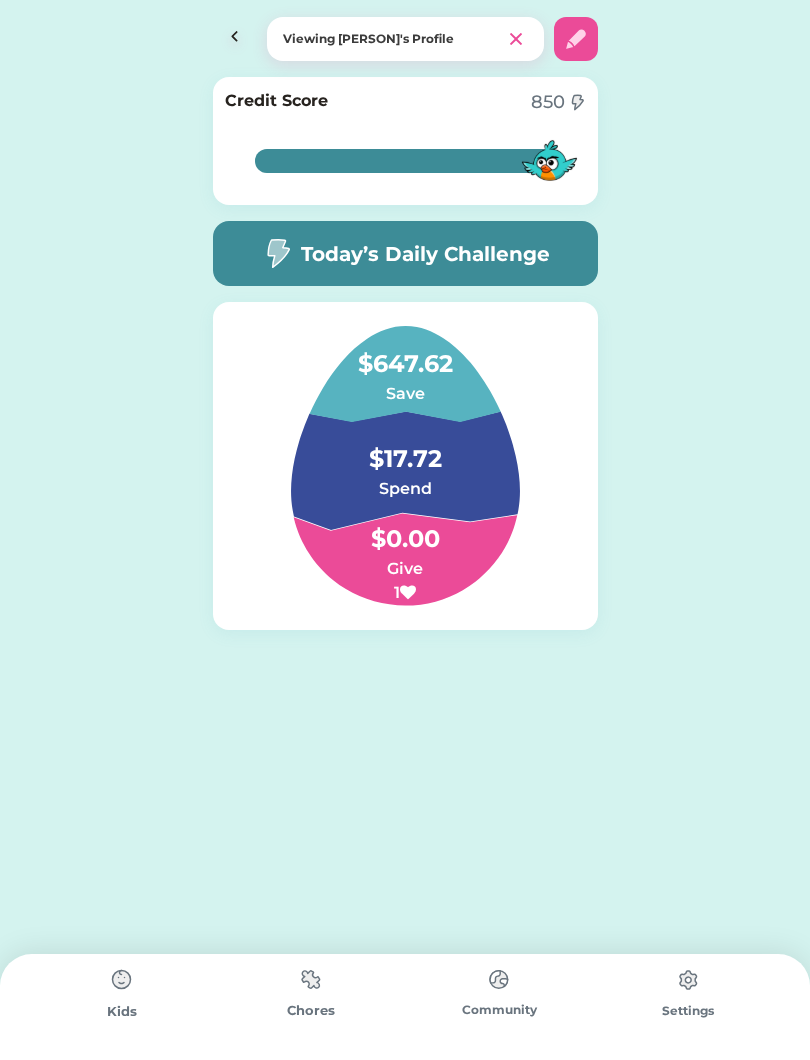 click 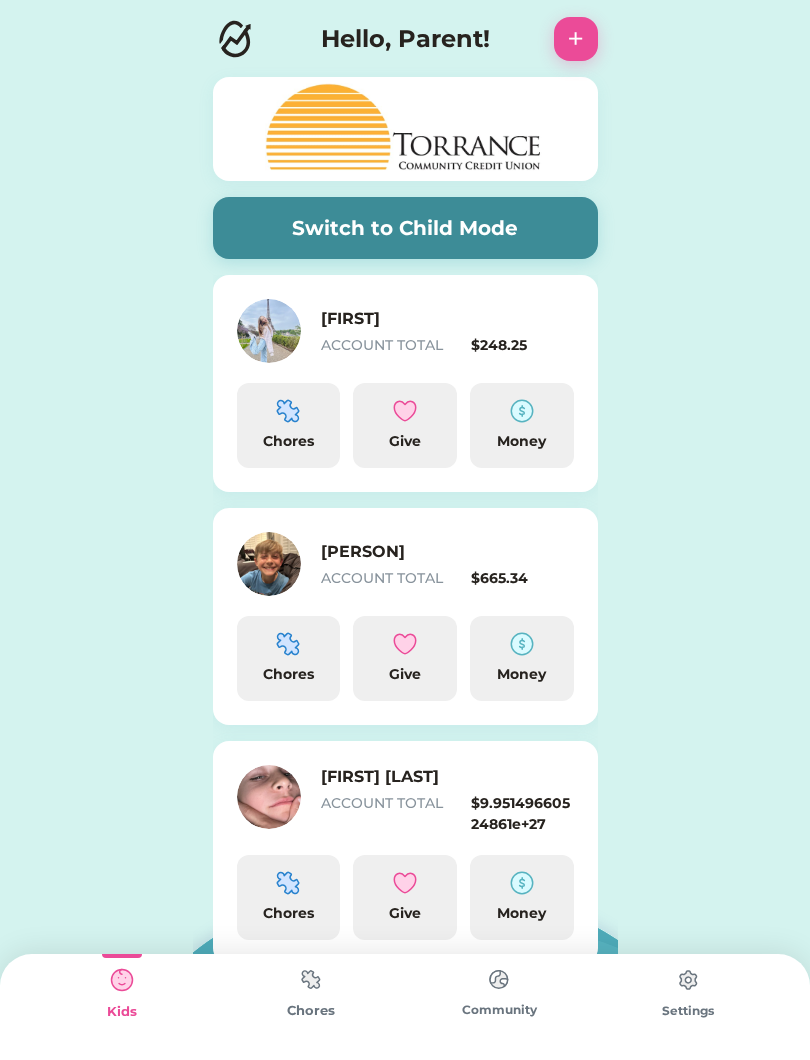 scroll, scrollTop: 40, scrollLeft: 0, axis: vertical 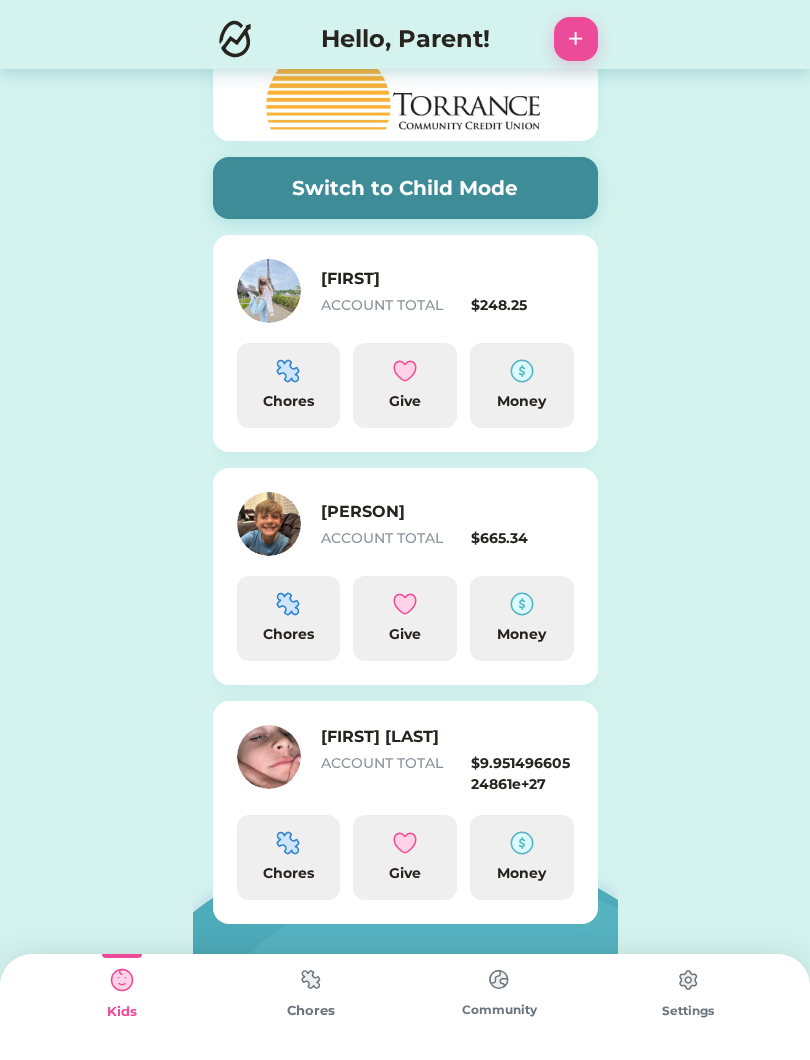 click on "ACCOUNT TOTAL [AMOUNT]" at bounding box center (447, 774) 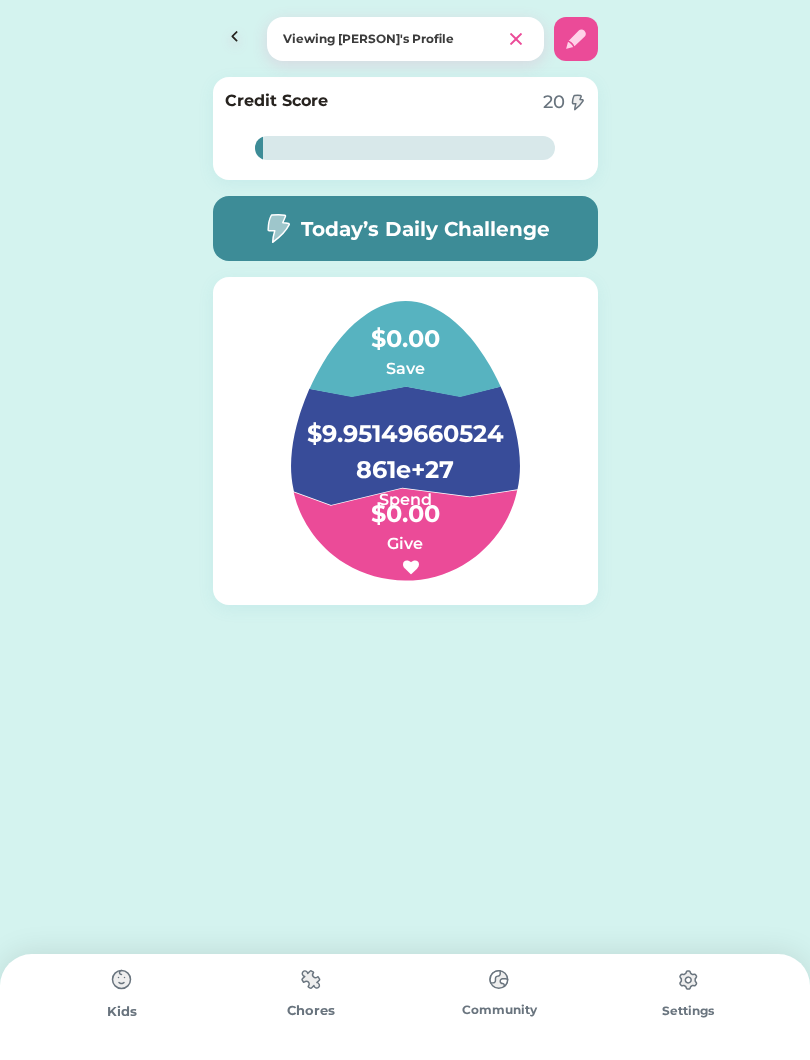 click on "$9.95149660524861e+27" at bounding box center (405, 442) 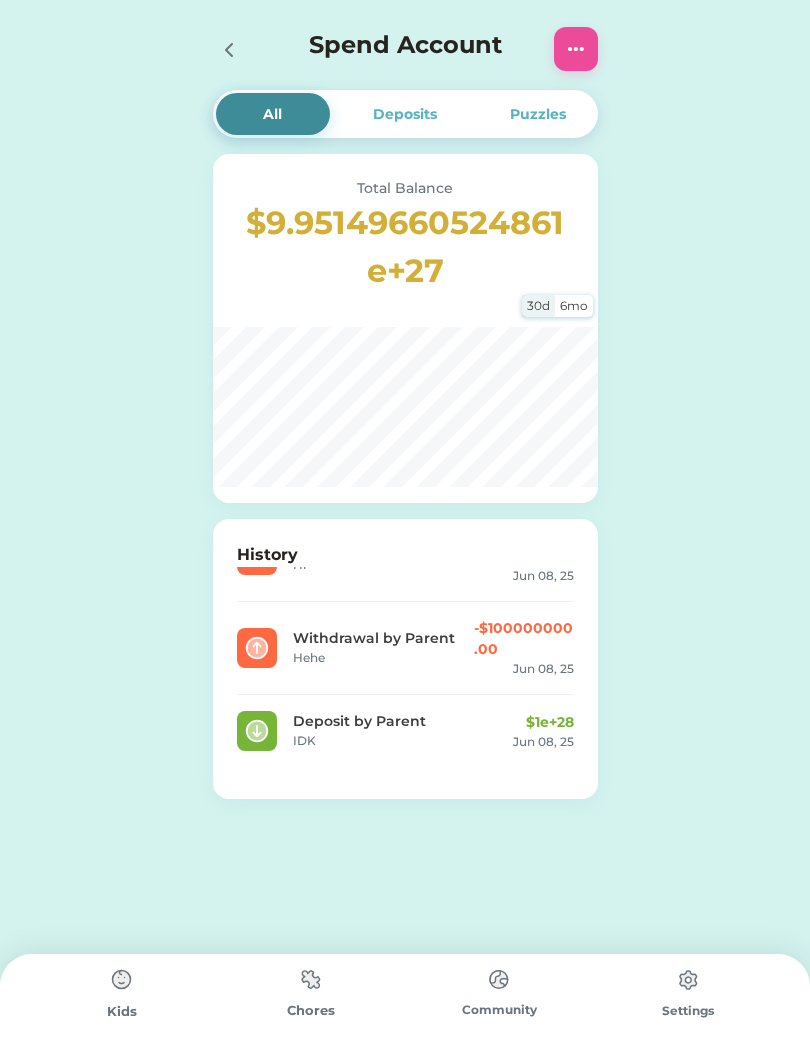 scroll, scrollTop: 1033, scrollLeft: 0, axis: vertical 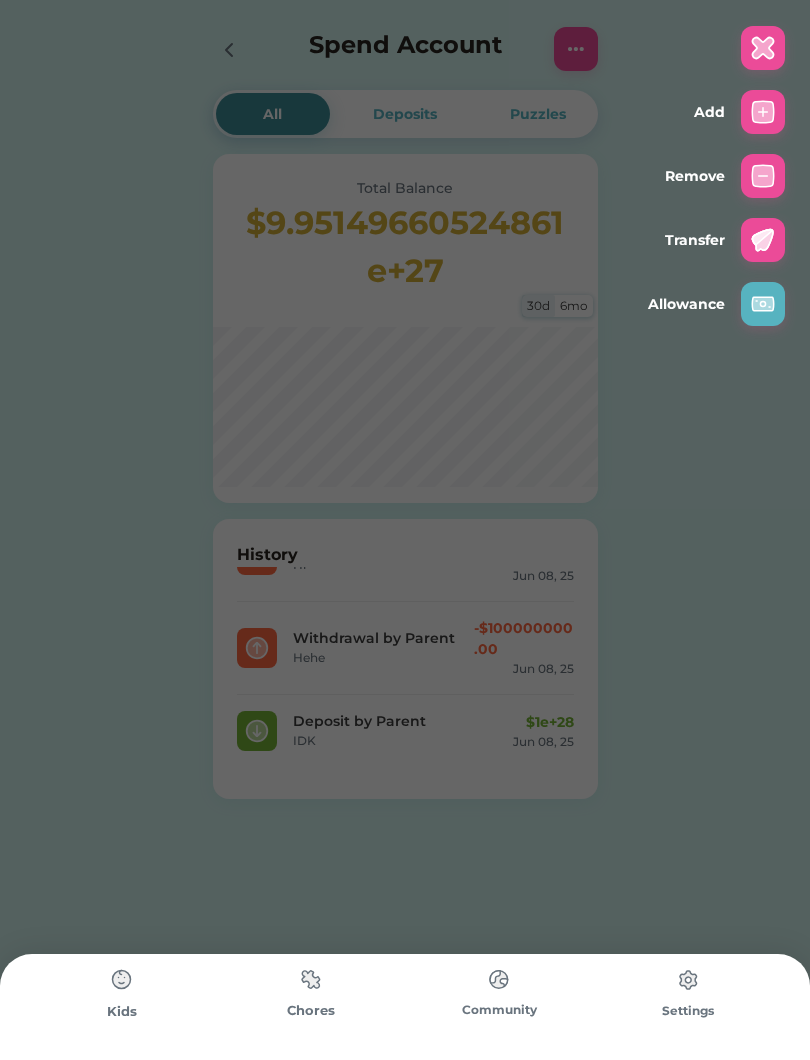click 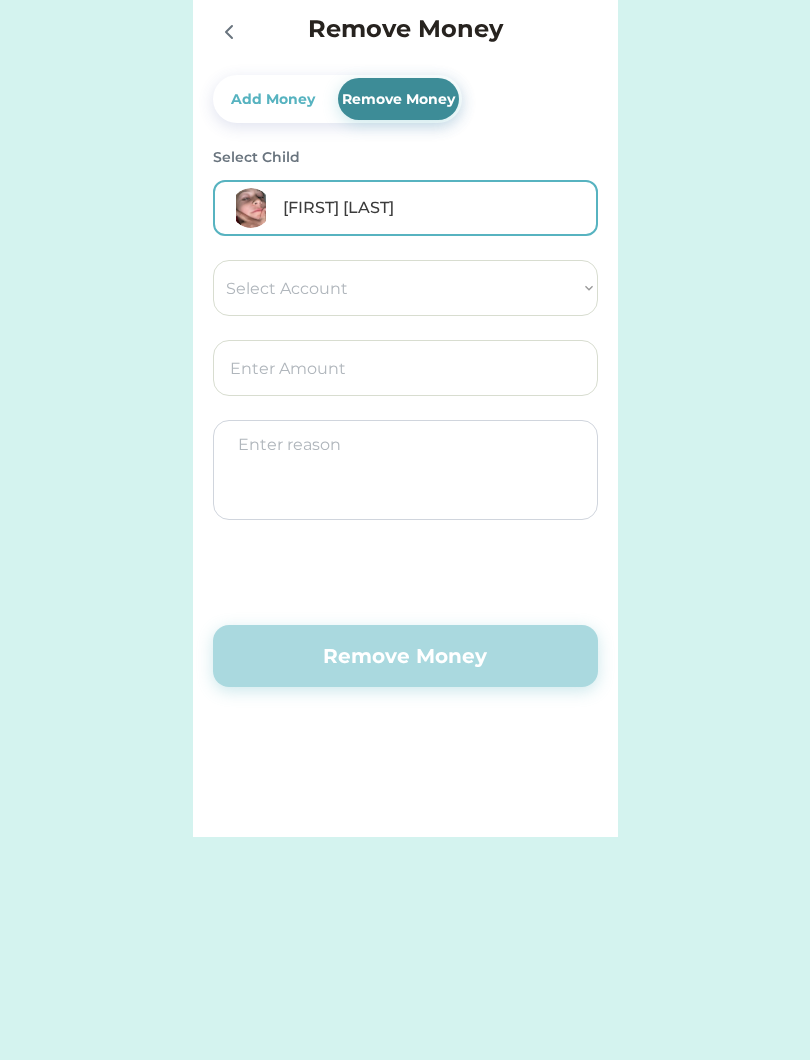 click on "Select Account Torrance Community Credit Union Save Give Spend" at bounding box center [405, 288] 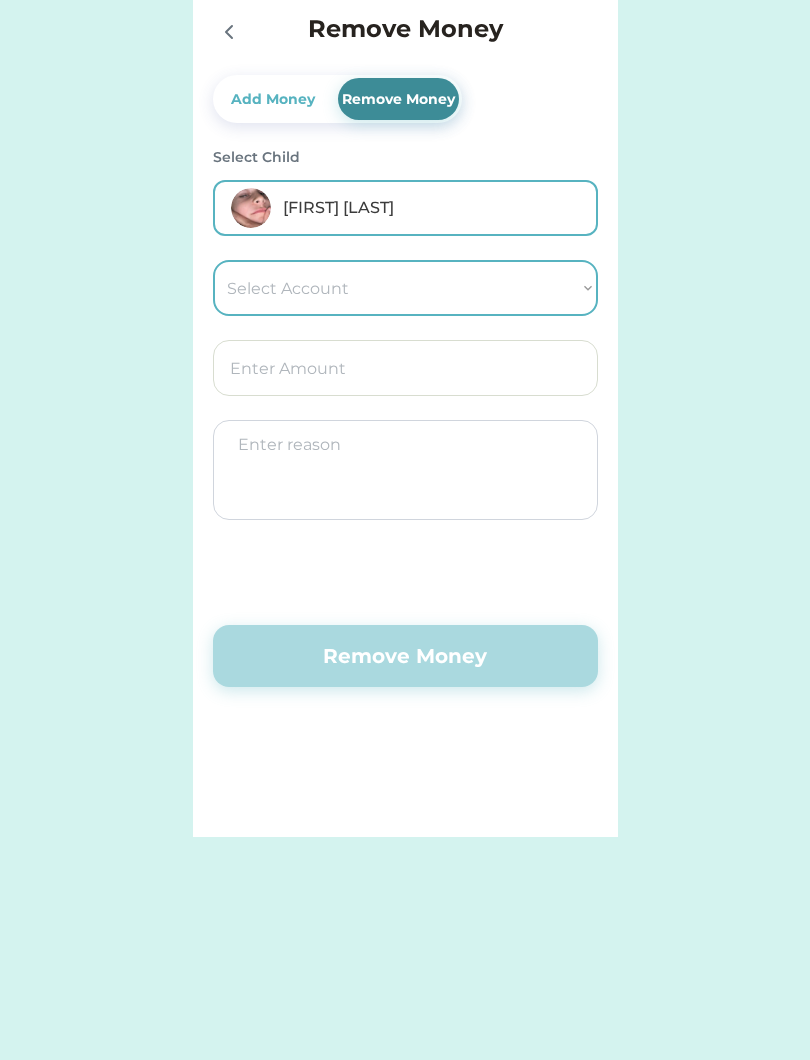 select on "[PLACEHOLDER]" 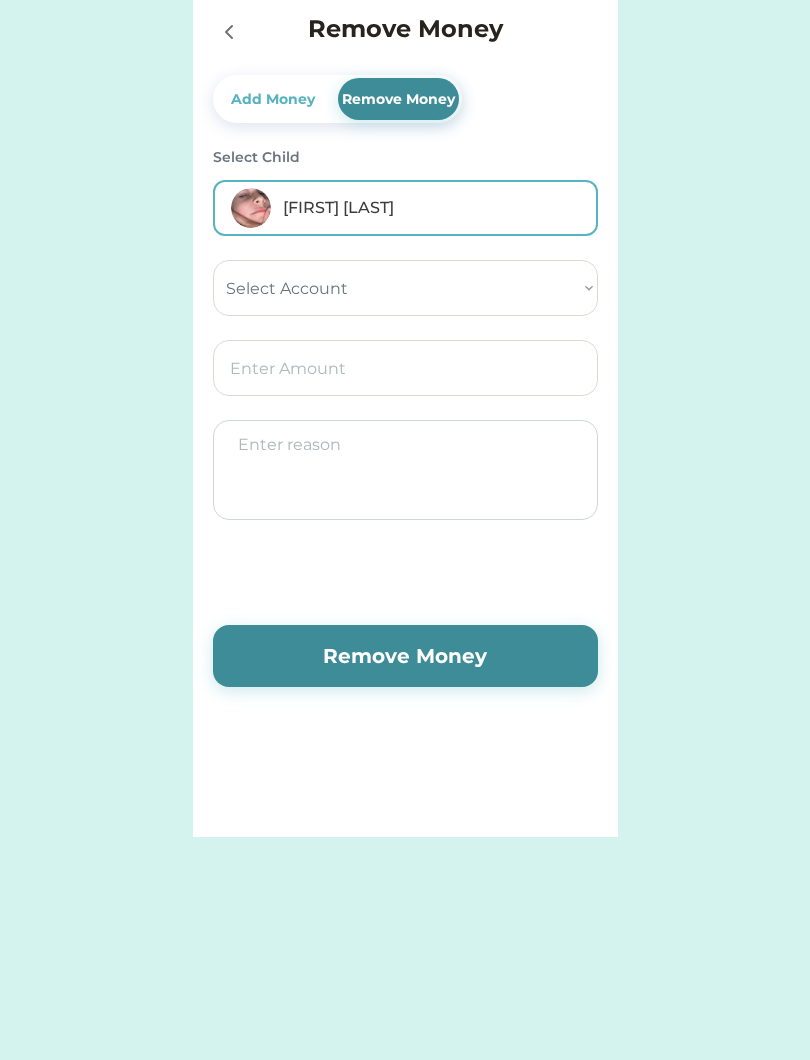 click at bounding box center (405, 368) 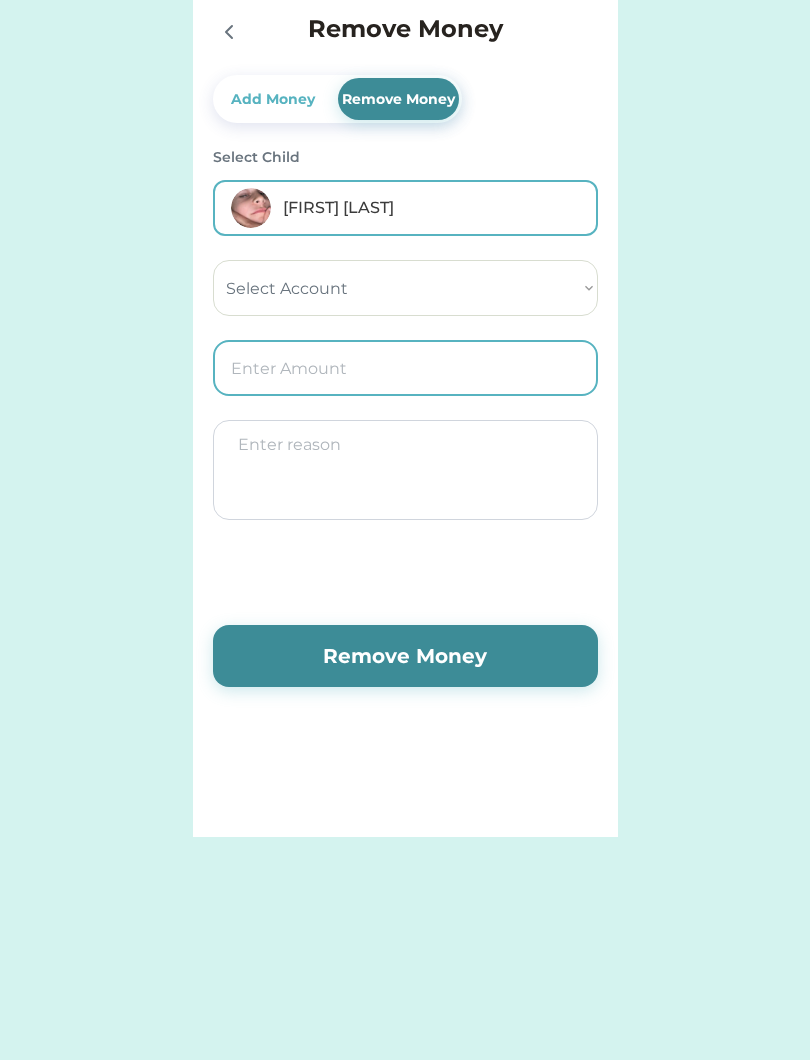 type 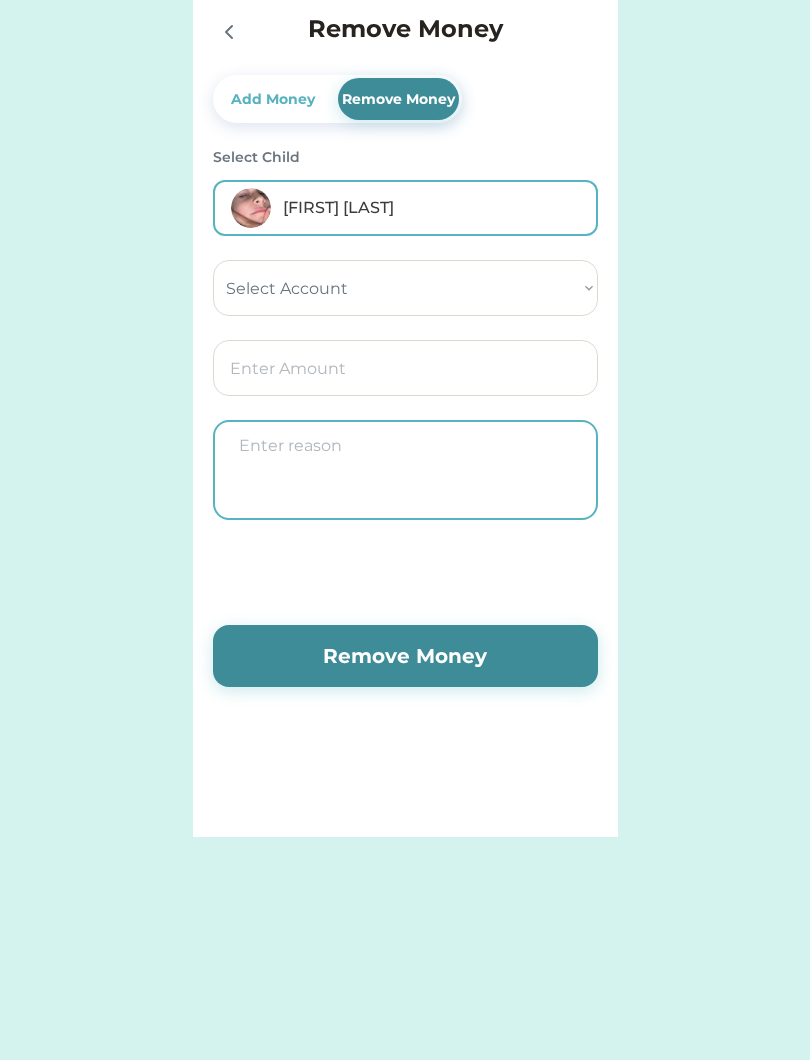 type on "P" 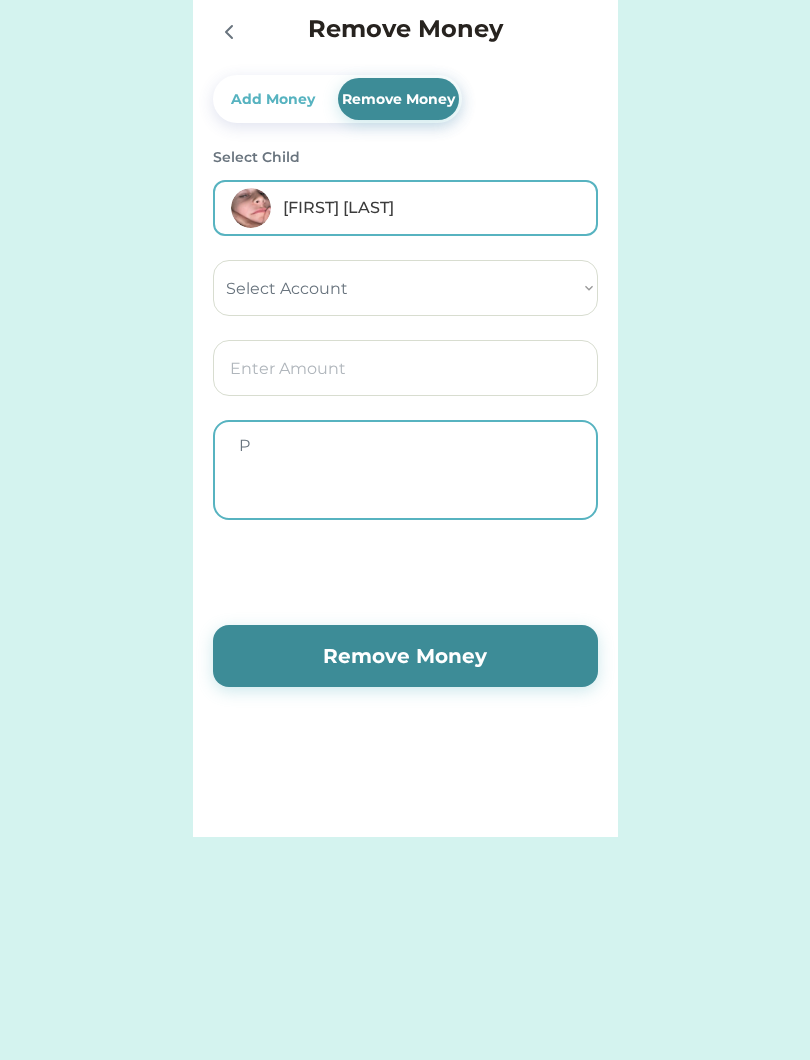 type 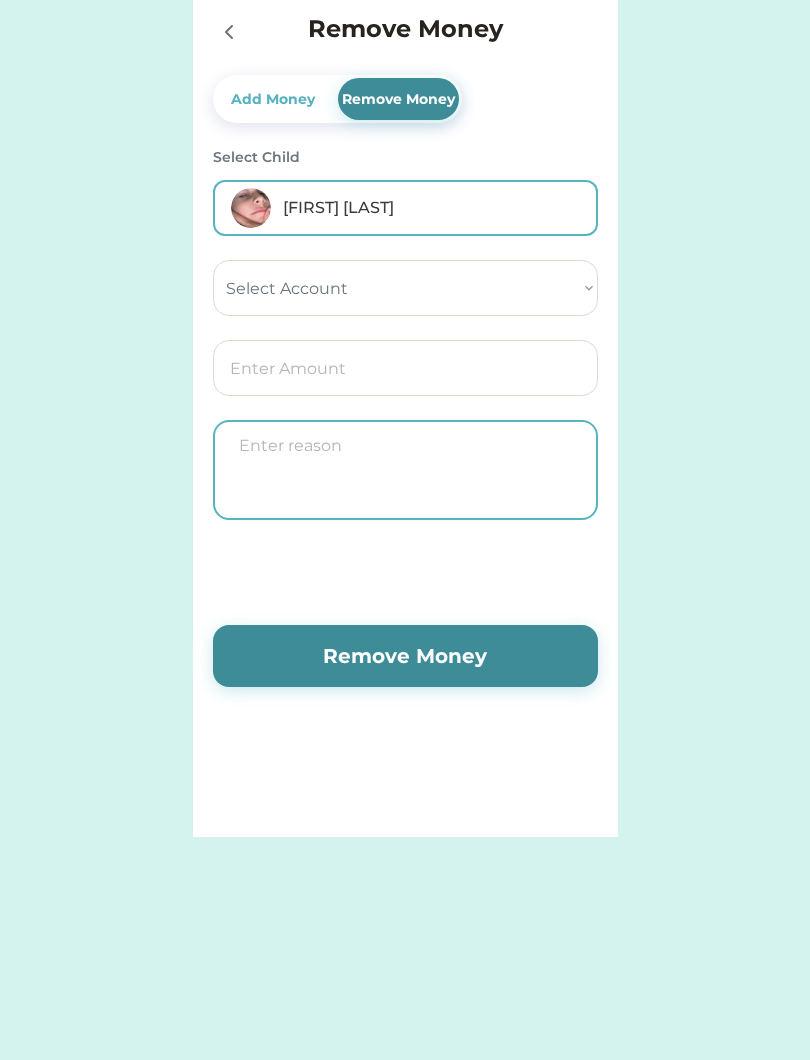 click at bounding box center (405, 368) 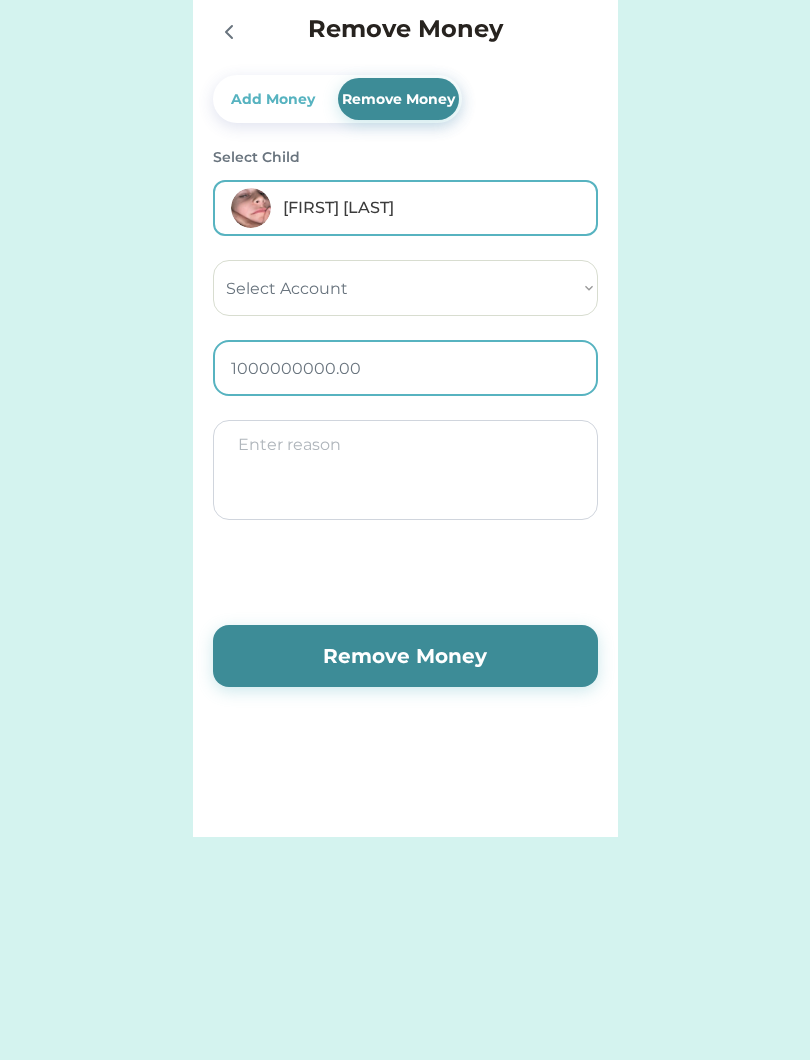 type on "10000000000.00" 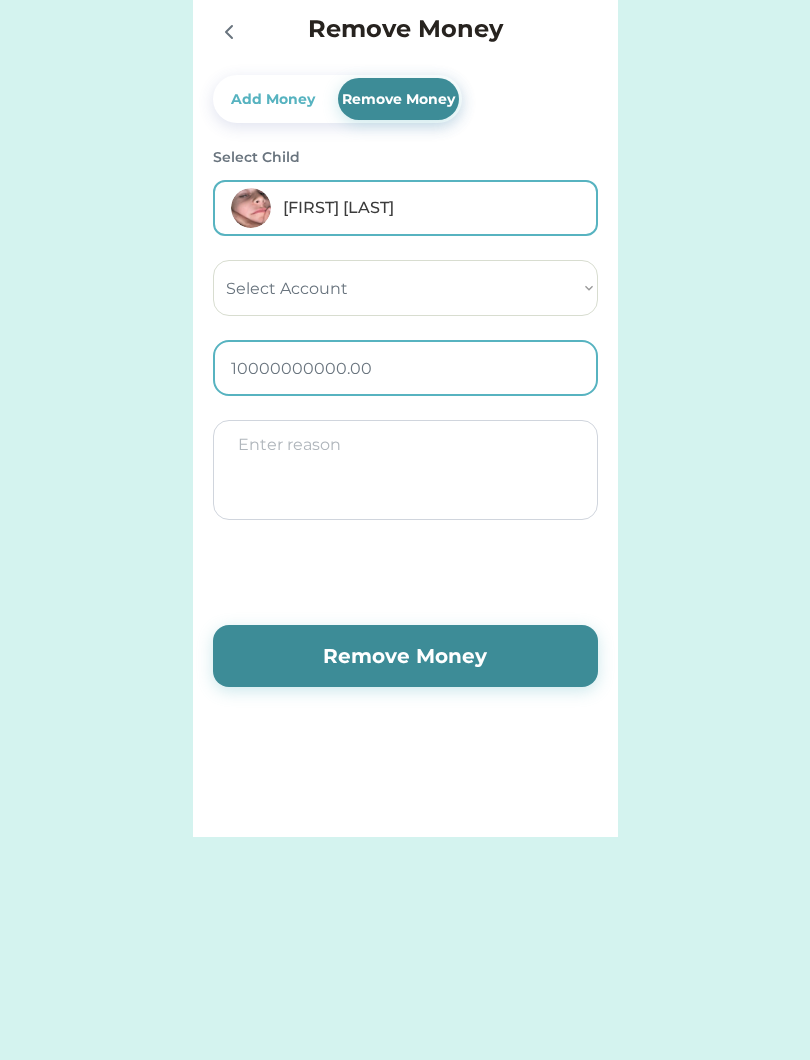 click on "Remove Money" at bounding box center [405, 656] 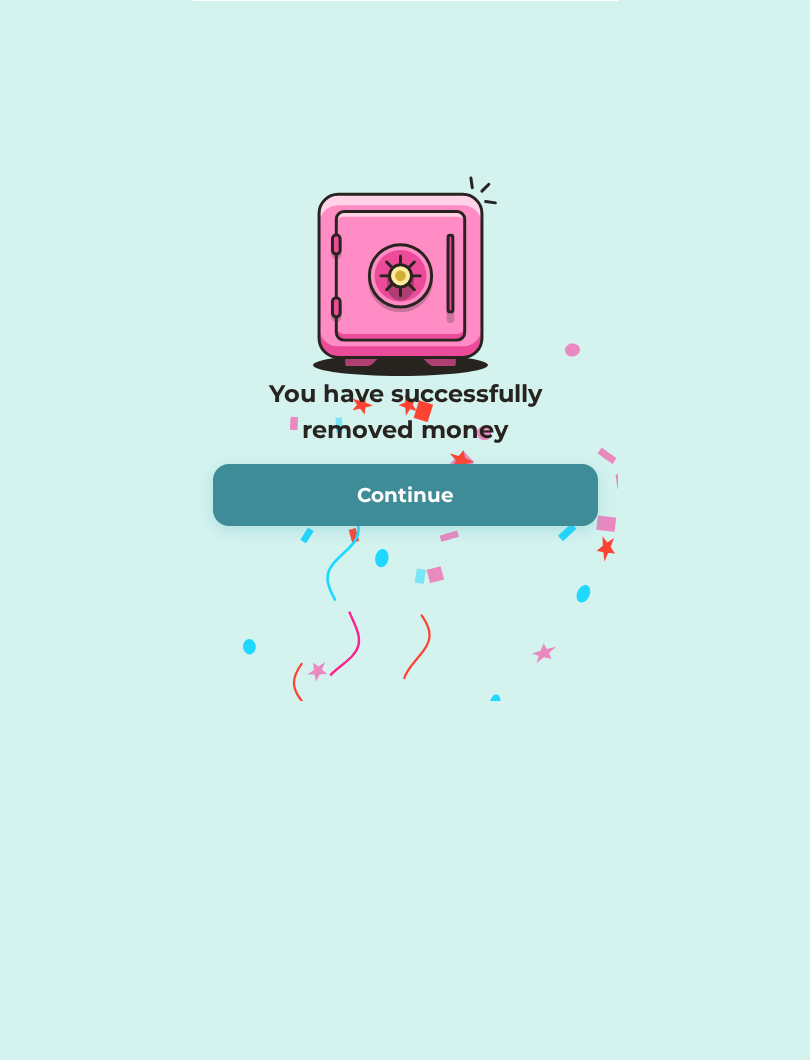 click on "Continue" at bounding box center [405, 495] 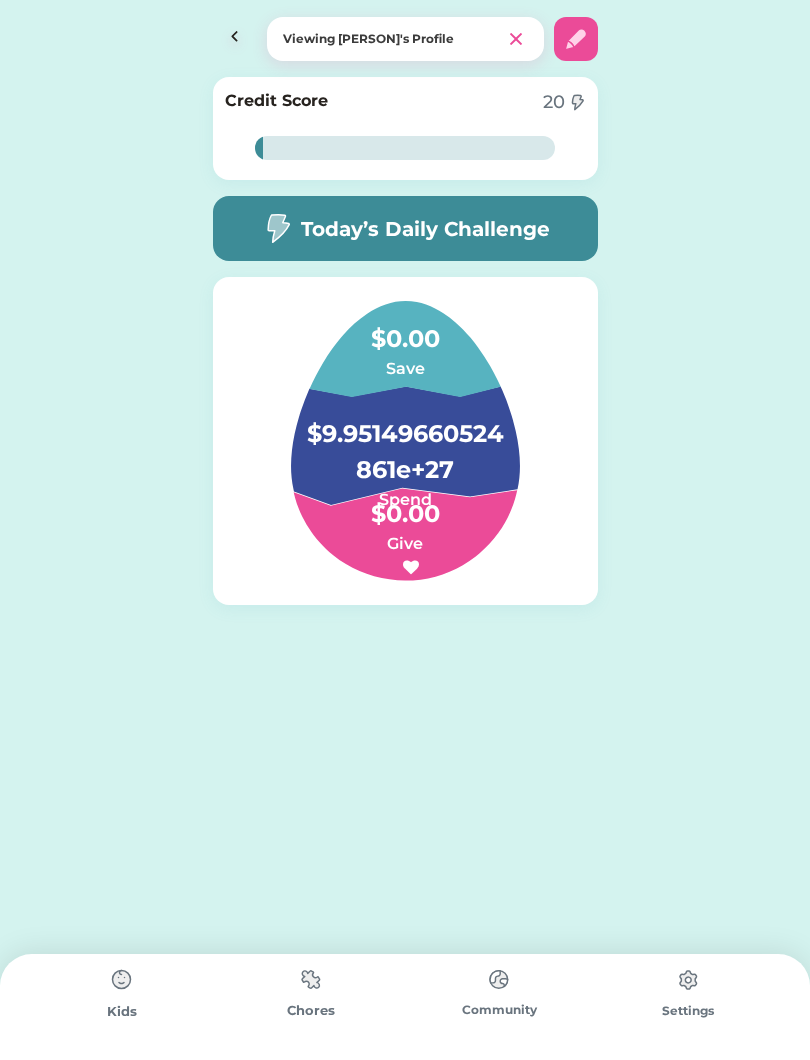 click on "$9.95149660524861e+27" at bounding box center (405, 442) 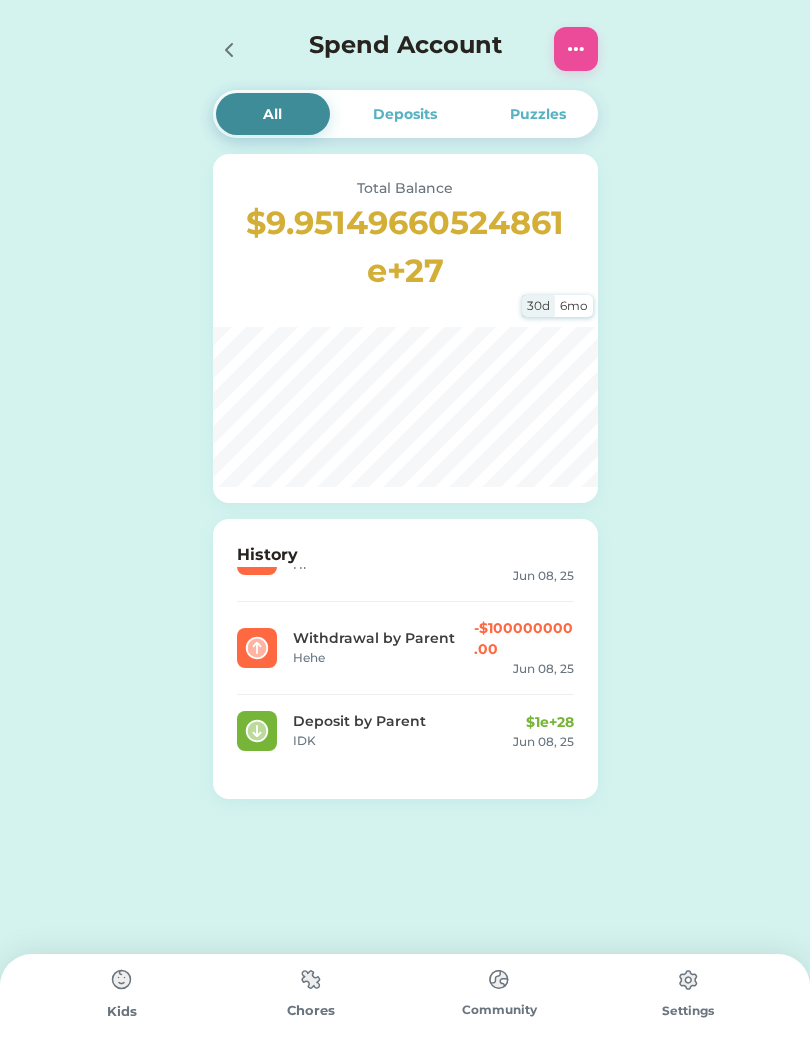 click 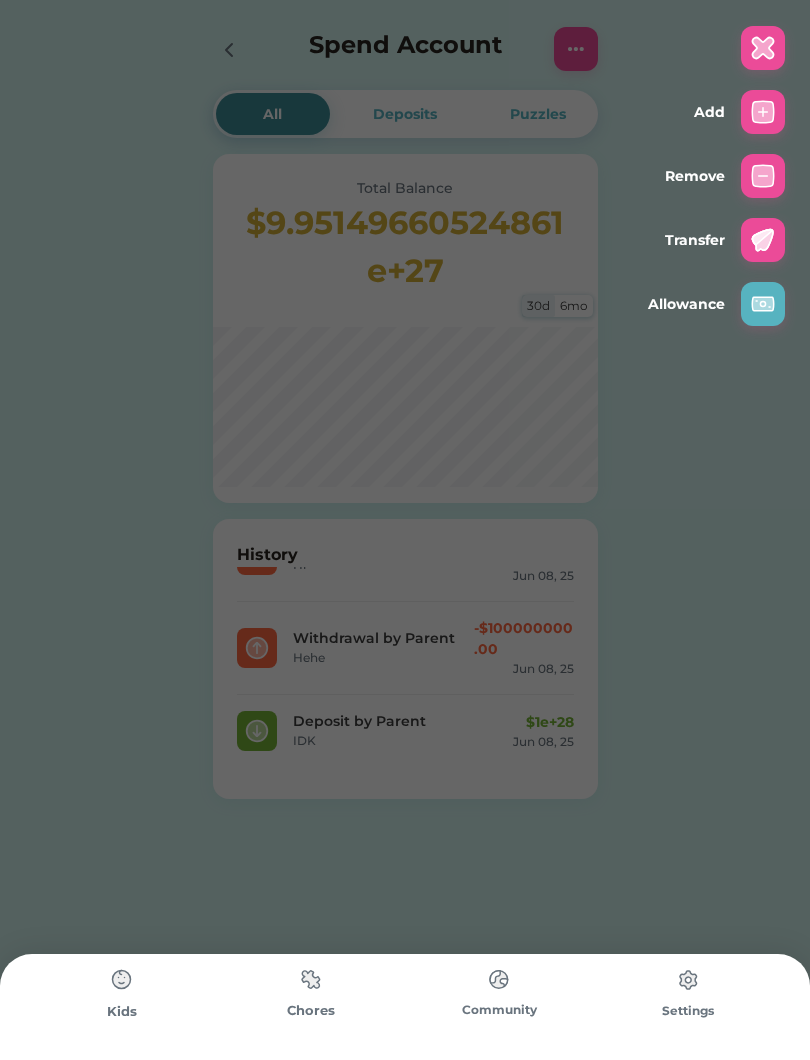 click at bounding box center (763, 176) 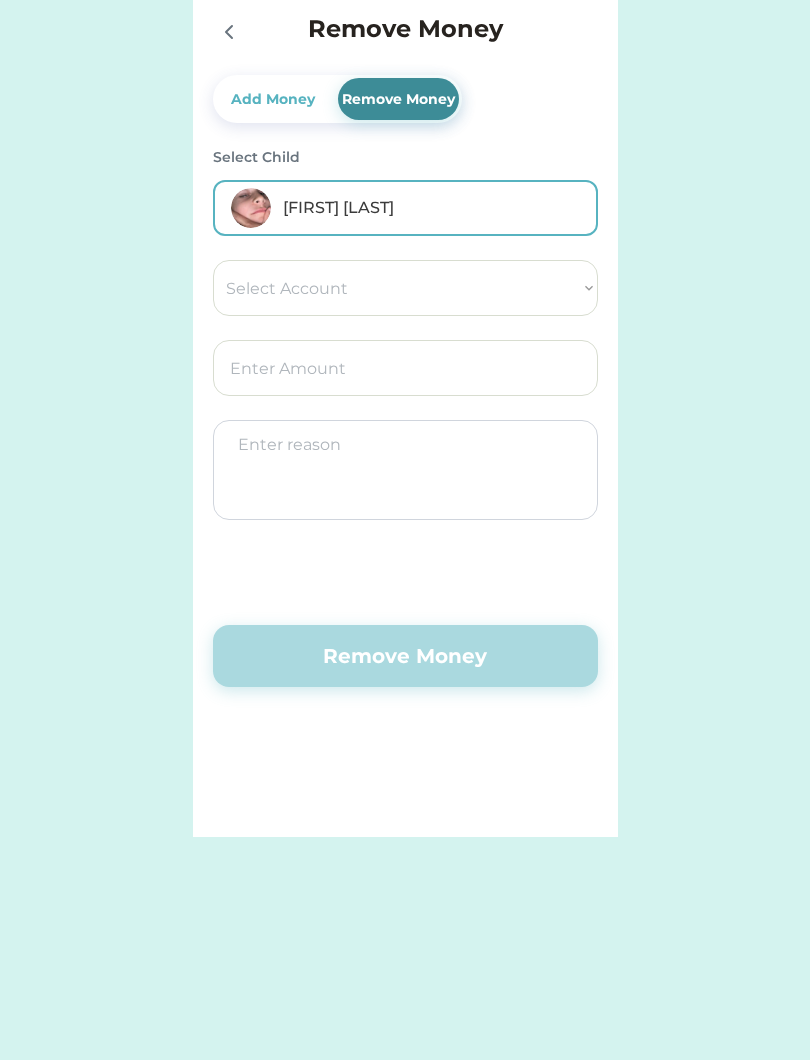 click on "Select Account Torrance Community Credit Union Save Give Spend" at bounding box center (405, 288) 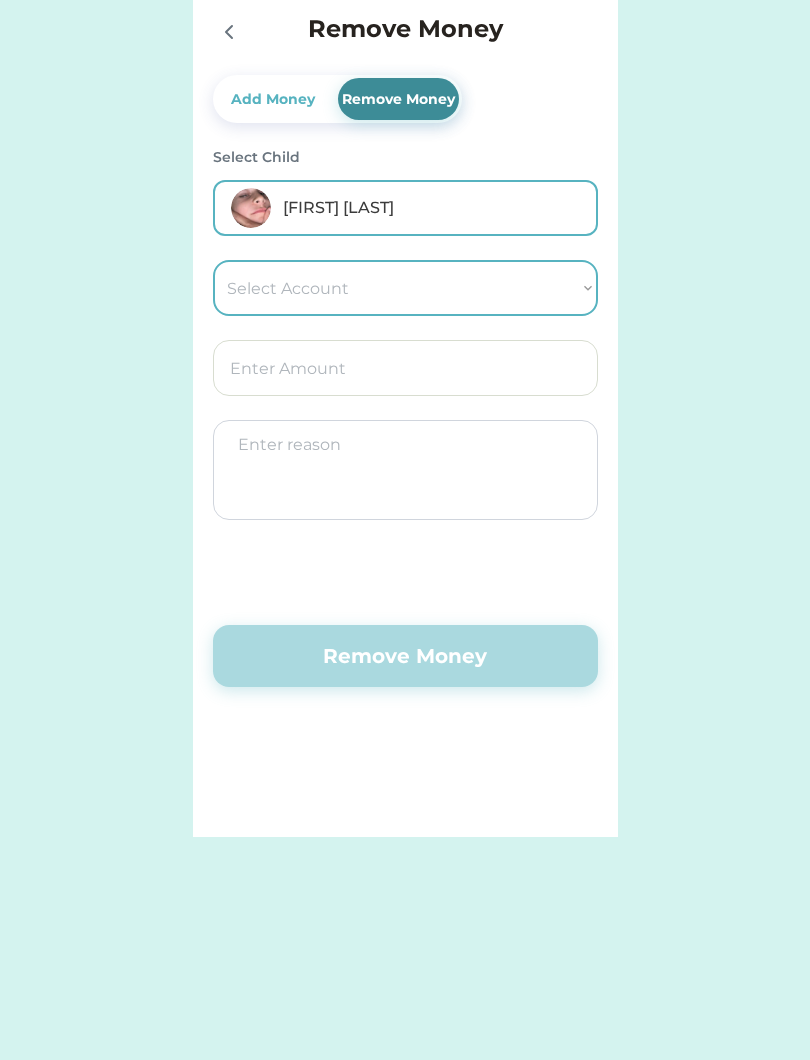 select on "[PLACEHOLDER]" 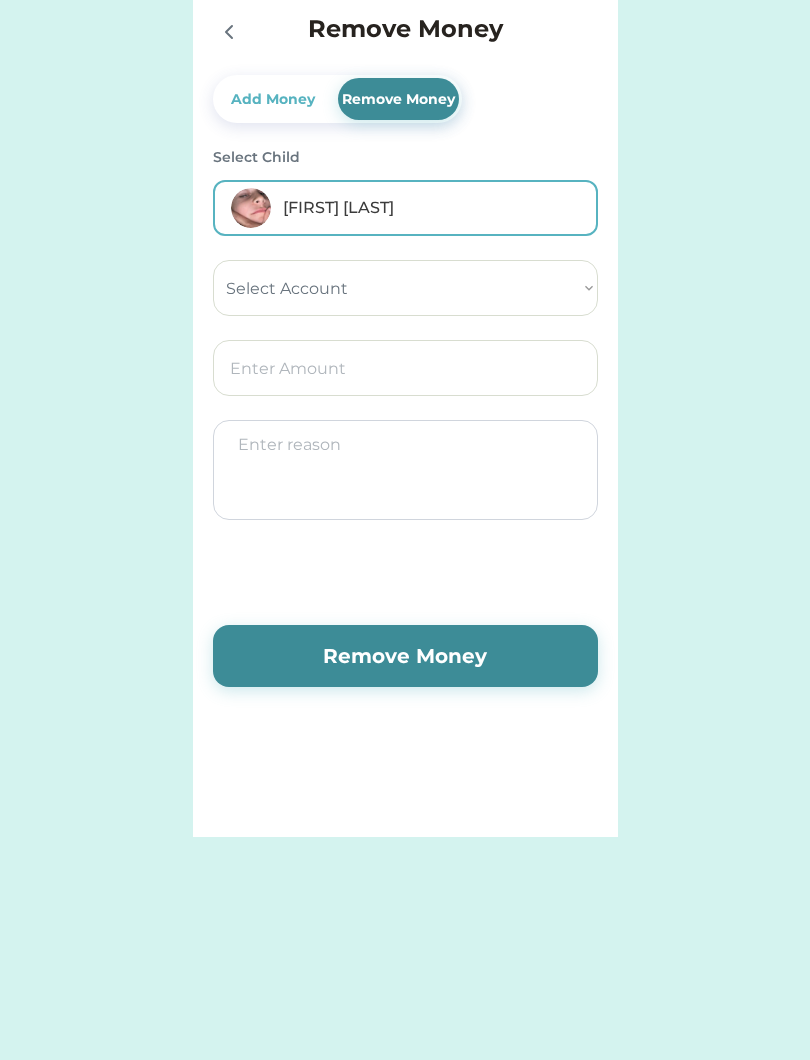 click at bounding box center (405, 368) 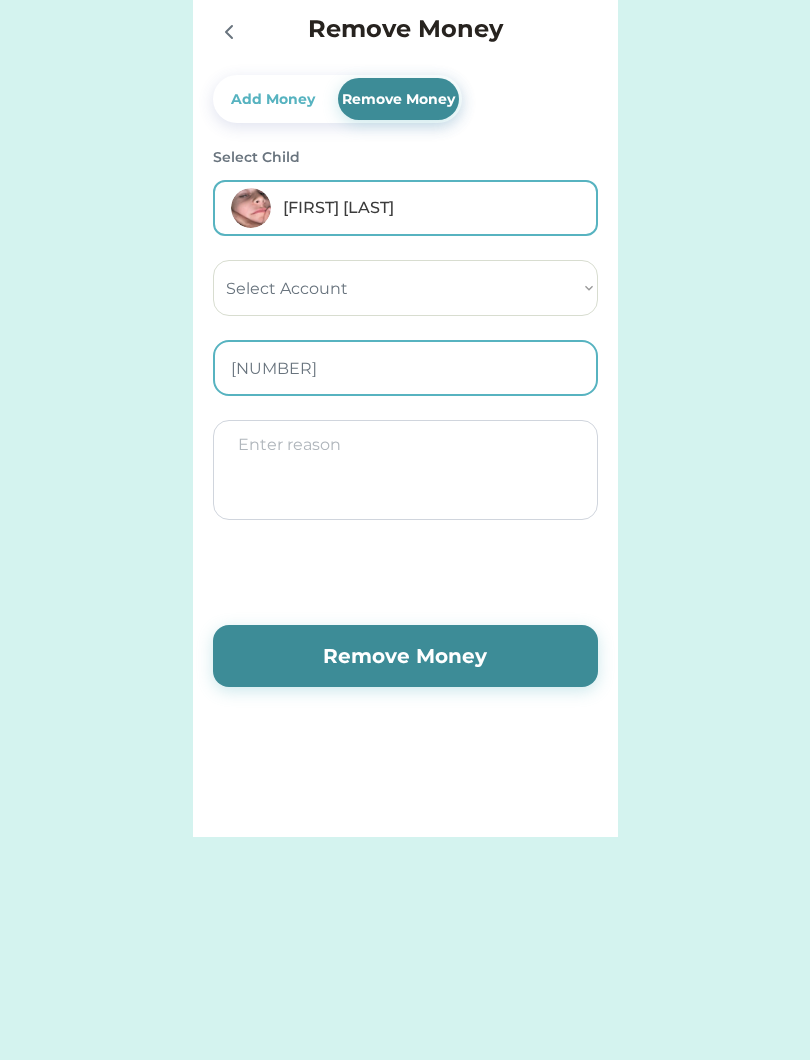 type on "9999999999999999999999.00" 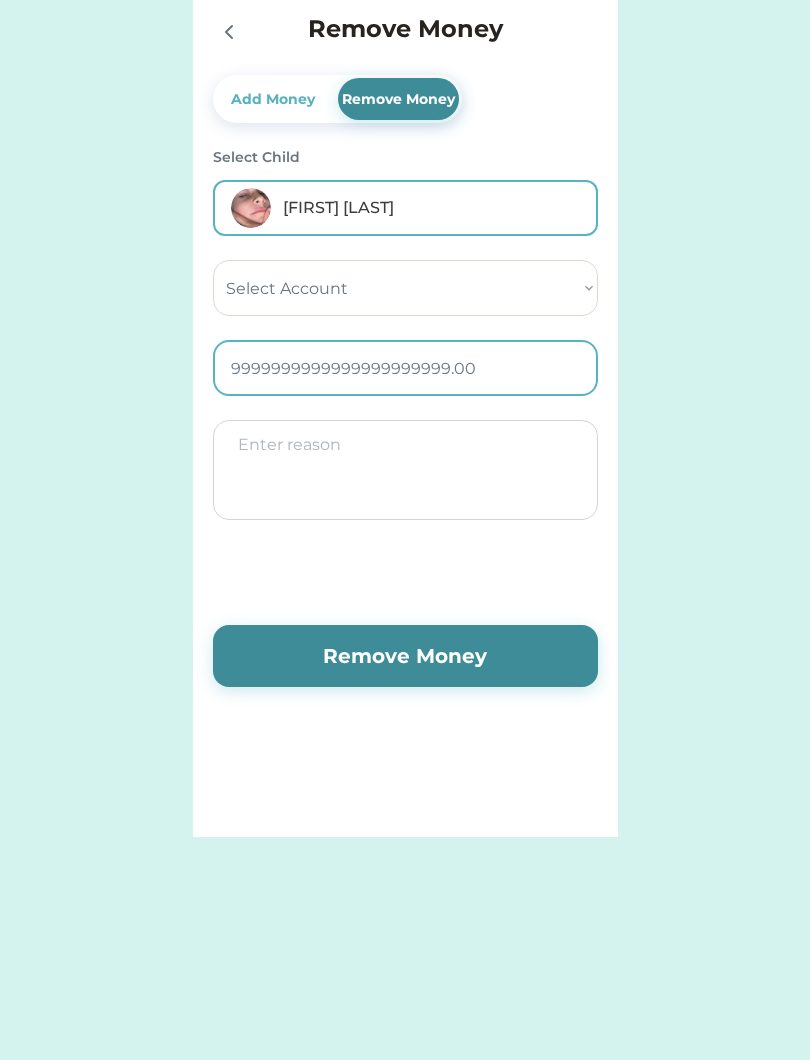 click on "All Deposits Puzzles Total Balance [AMOUNT] 30d 6mo History Withdrawal by Parent [AMOUNT] [MONTH] 07, [YEAR] Withdrawal by Parent [AMOUNT] [MONTH] 29, [YEAR] Withdrawal by Parent Cause  [AMOUNT] [MONTH] 29, [YEAR] Withdrawal by Parent Yeah [AMOUNT] [MONTH] 08, [YEAR] Withdrawal by Parent Ye [AMOUNT] [MONTH] 08, [YEAR] Withdrawal by Parent Hoi yah [AMOUNT] [MONTH] 08, [YEAR] Withdrawal by Parent Hoi  [AMOUNT] [MONTH] 08, [YEAR] Withdrawal by Parent Kakalallalwjdhdvyr [AMOUNT] [MONTH] 08, [YEAR] Withdrawal by Parent Uwu Hi" 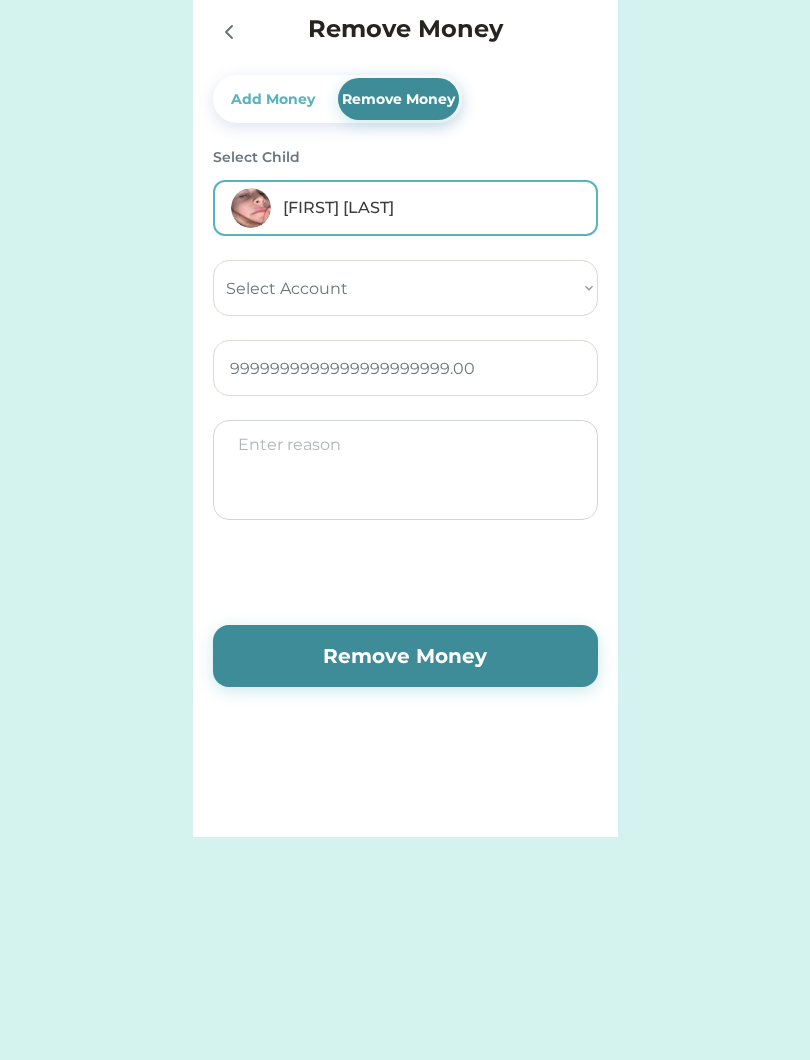 click on "Remove Money" at bounding box center (405, 656) 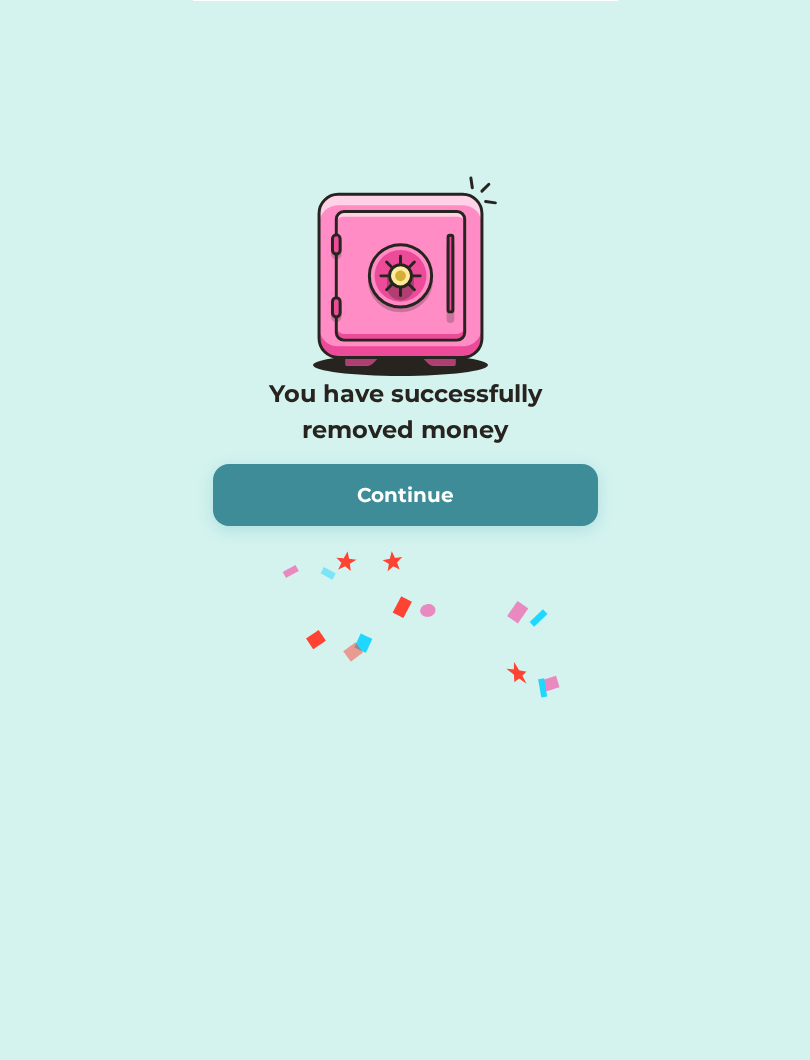 click on "Continue" at bounding box center [405, 495] 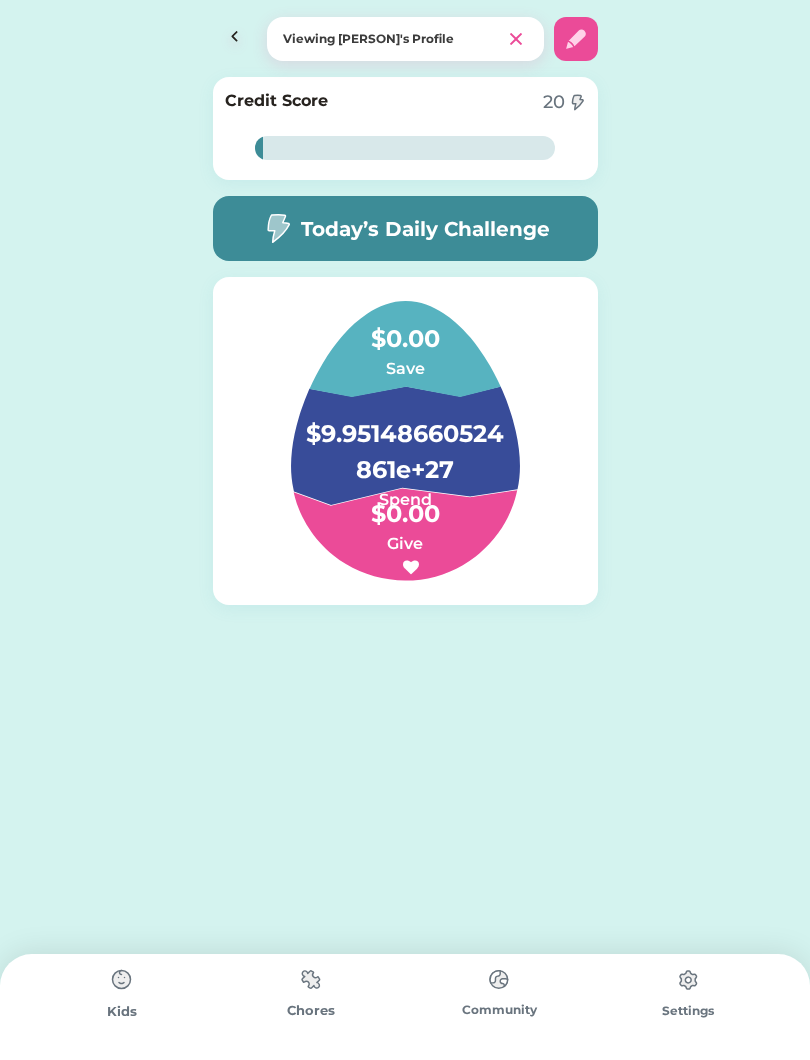 click on "$9.95148660524861e+27" at bounding box center [405, 442] 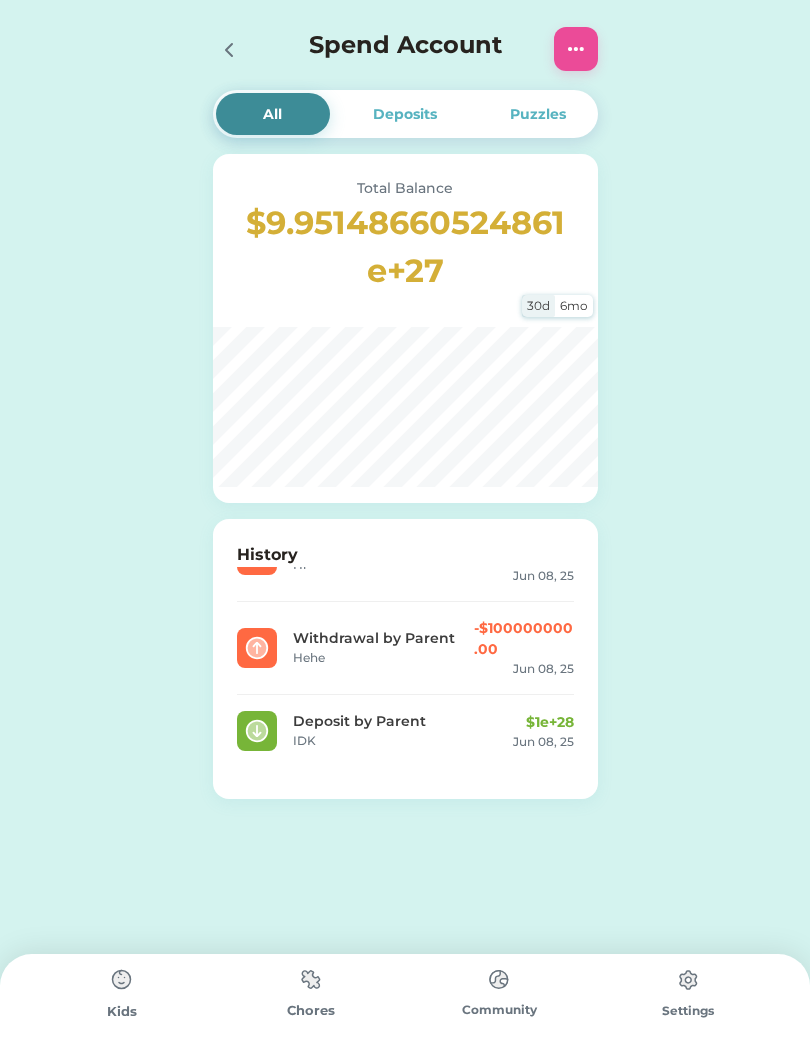 click 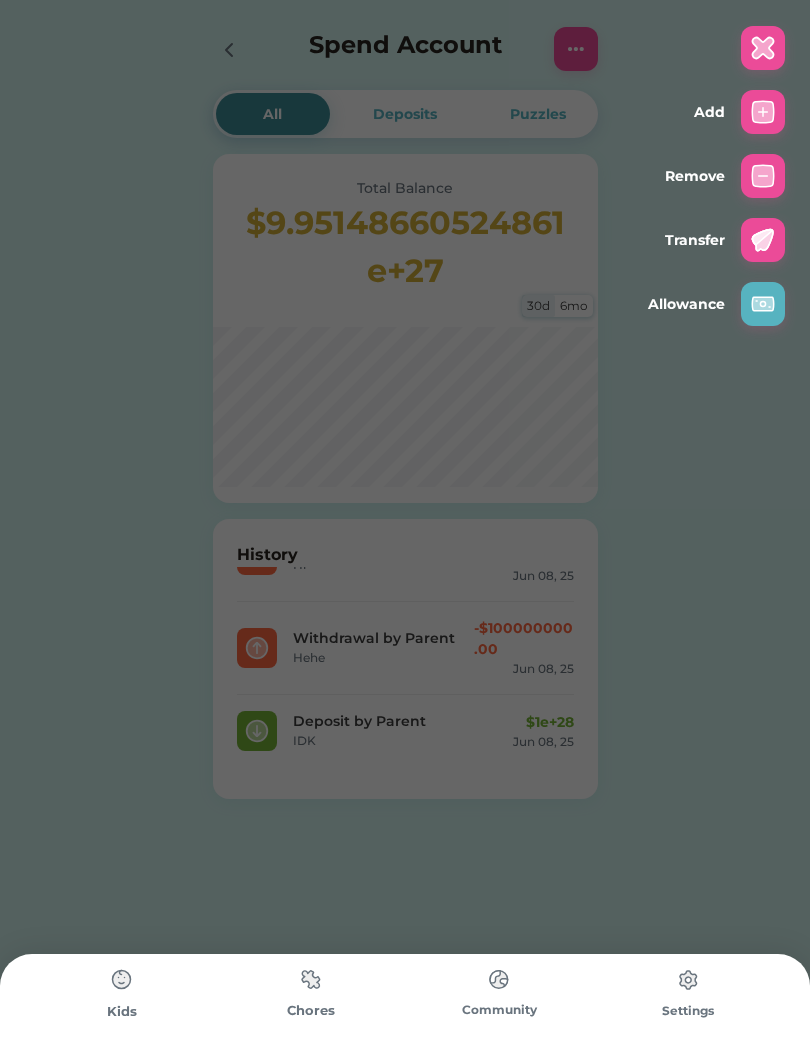 click 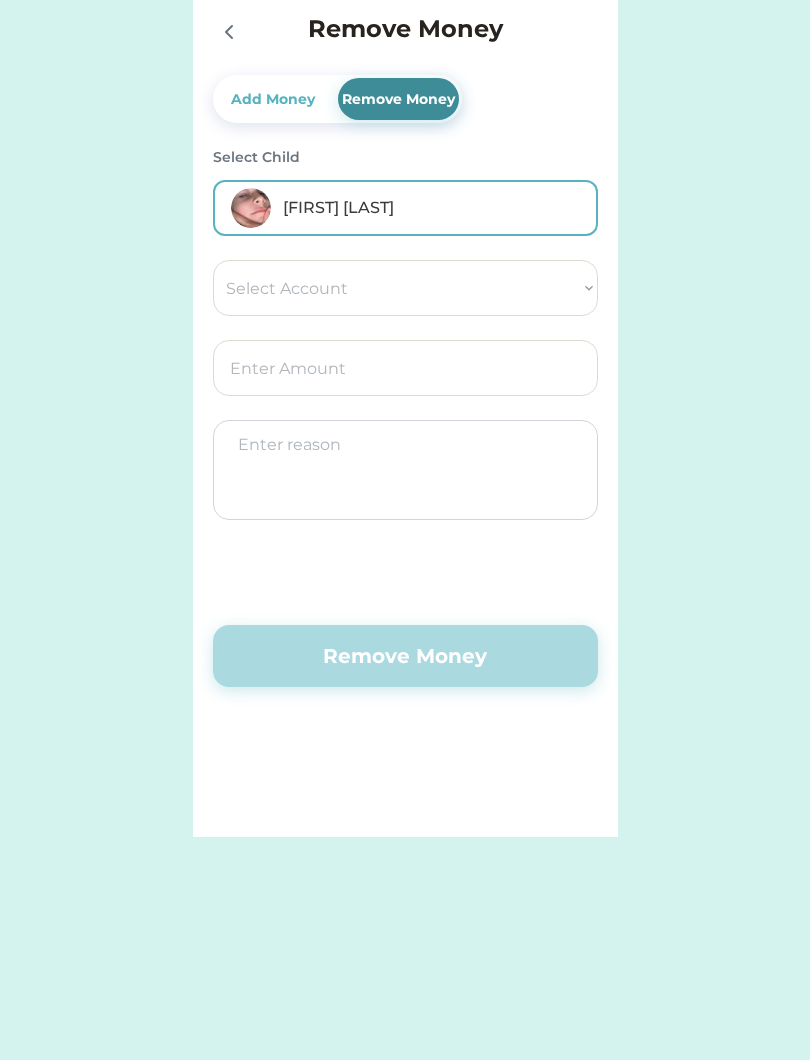 click on "Select Account Torrance Community Credit Union Save Give Spend" at bounding box center [405, 288] 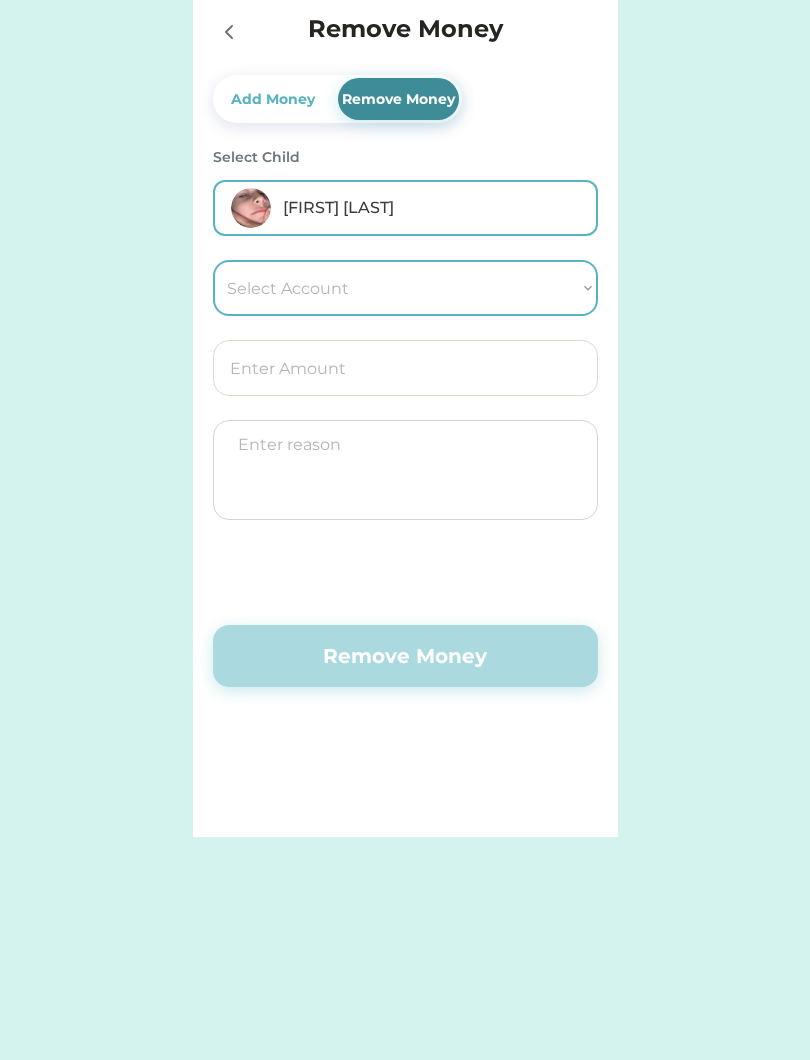 select on "[PLACEHOLDER]" 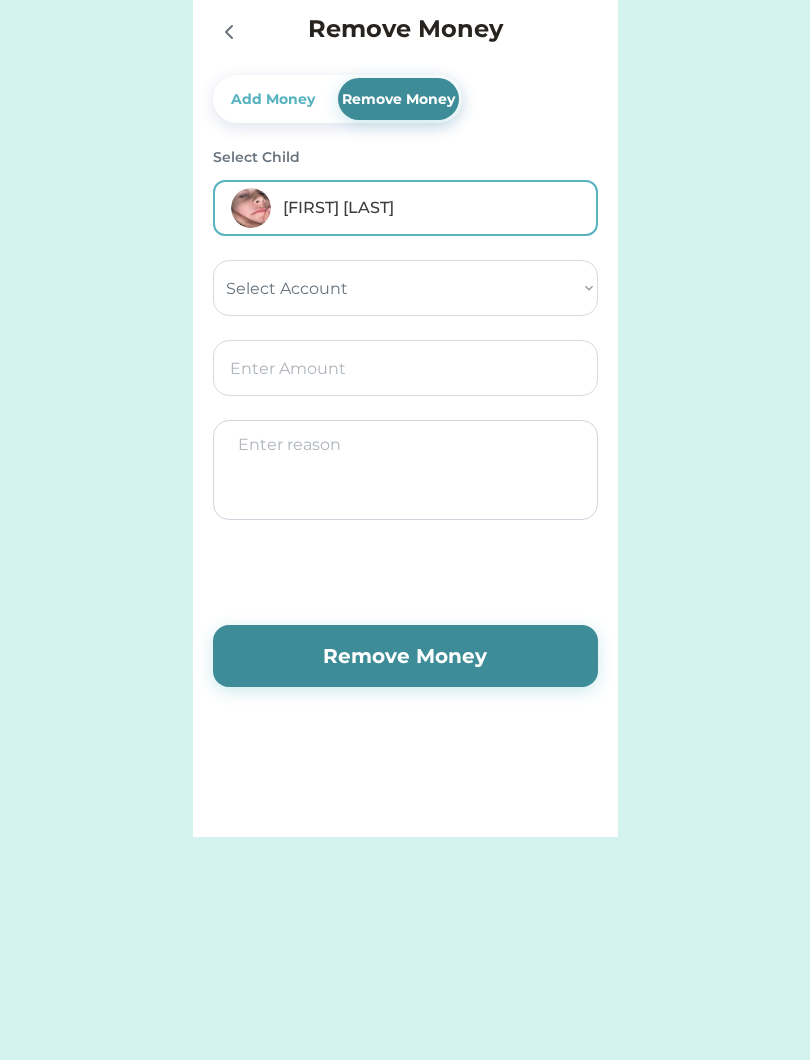 click at bounding box center (405, 368) 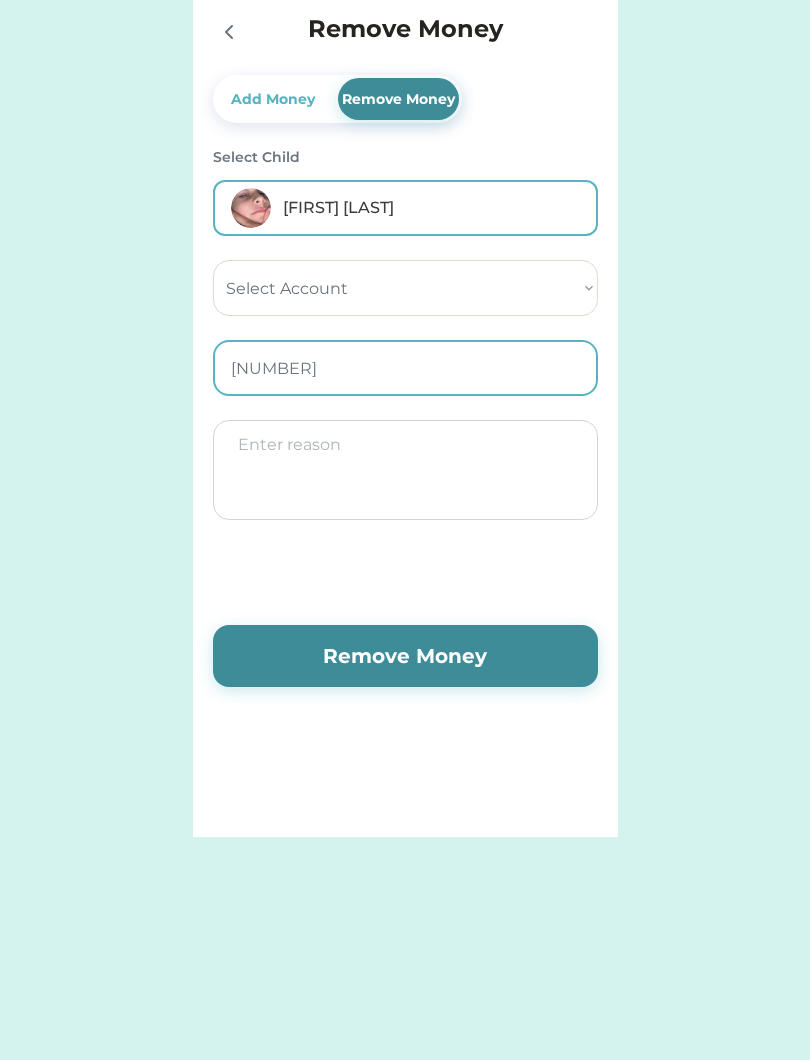 type on "[NUMBER]" 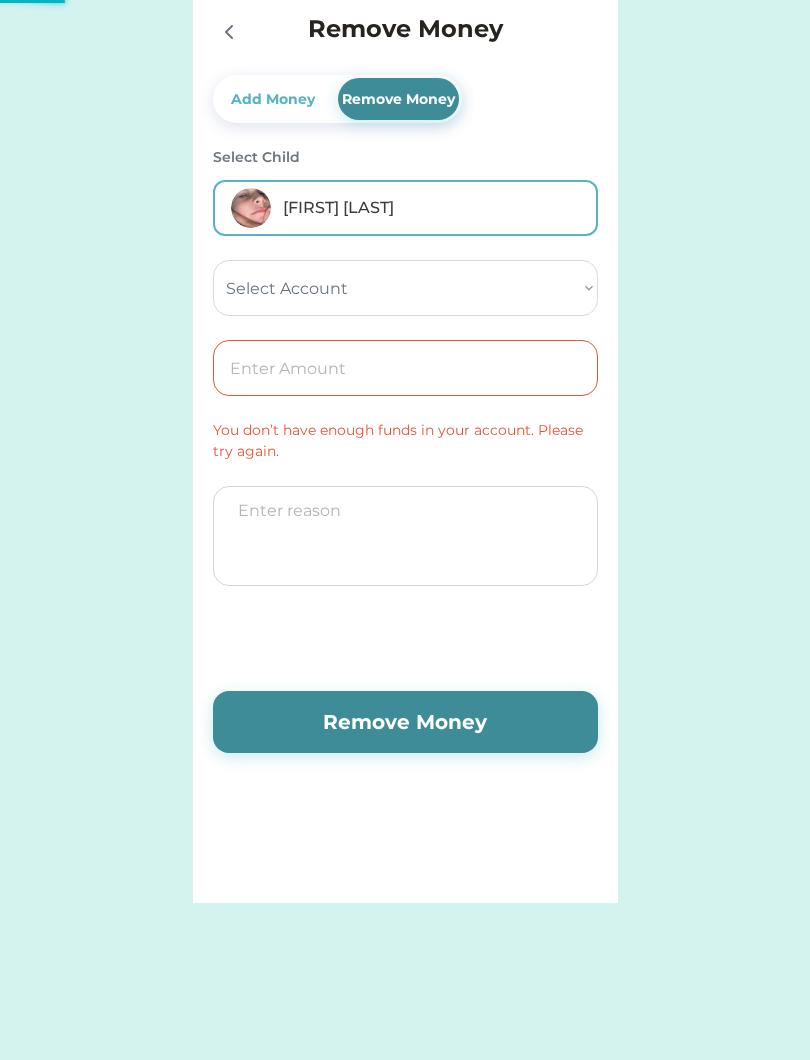 click on "All Deposits Puzzles Total Balance [AMOUNT] 30d 6mo History Withdrawal by Parent [AMOUNT] [MONTH] 07, [YEAR] Withdrawal by Parent [AMOUNT] [MONTH] 29, [YEAR] Withdrawal by Parent Cause  [AMOUNT] [MONTH] 29, [YEAR] Withdrawal by Parent Yeah [AMOUNT] [MONTH] 08, [YEAR] Withdrawal by Parent Ye [AMOUNT] [MONTH] 08, [YEAR] Withdrawal by Parent Hoi yah [AMOUNT] [MONTH] 08, [YEAR] Withdrawal by Parent Hoi  [AMOUNT] [MONTH] 08, [YEAR] Withdrawal by Parent Kakalallalwjdhdvyr [AMOUNT]" at bounding box center [405, 530] 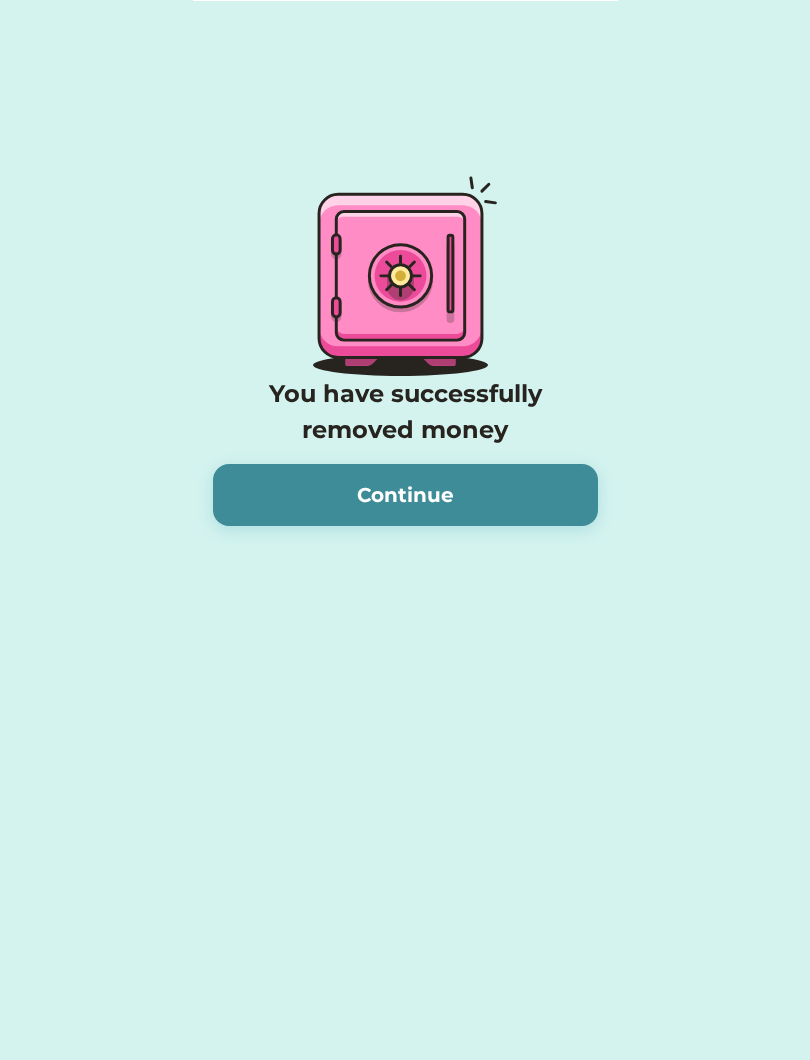 click on "Continue" at bounding box center (405, 495) 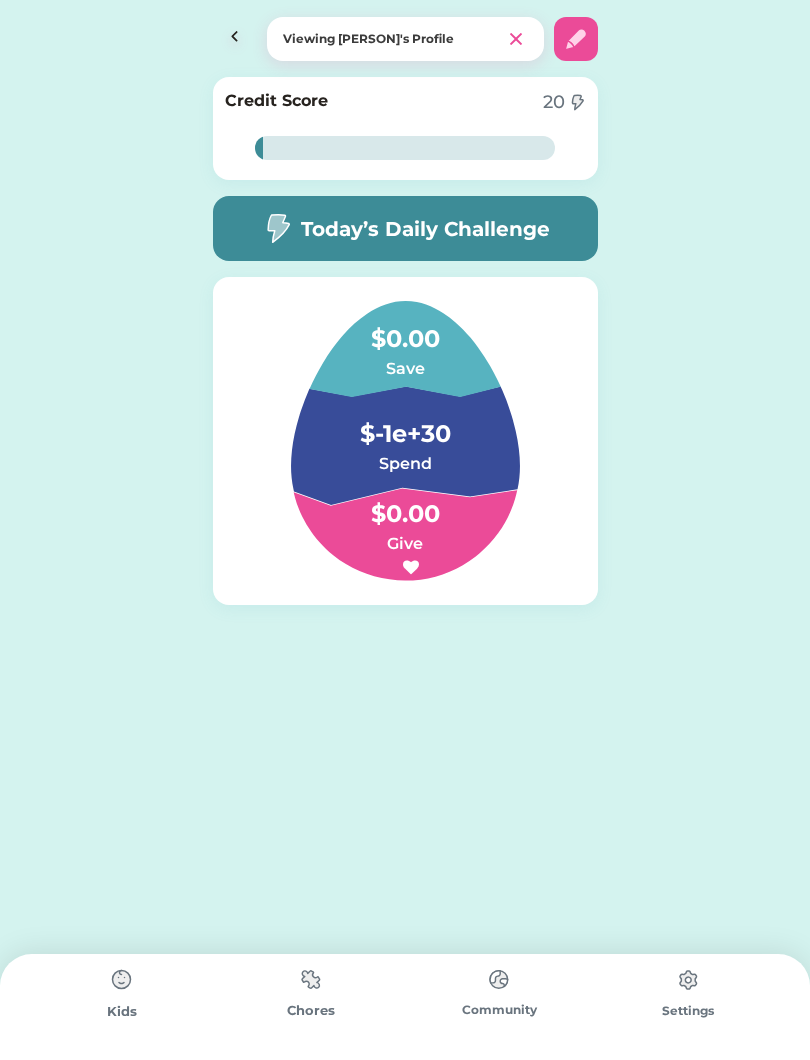 click on "Spend" at bounding box center (405, 464) 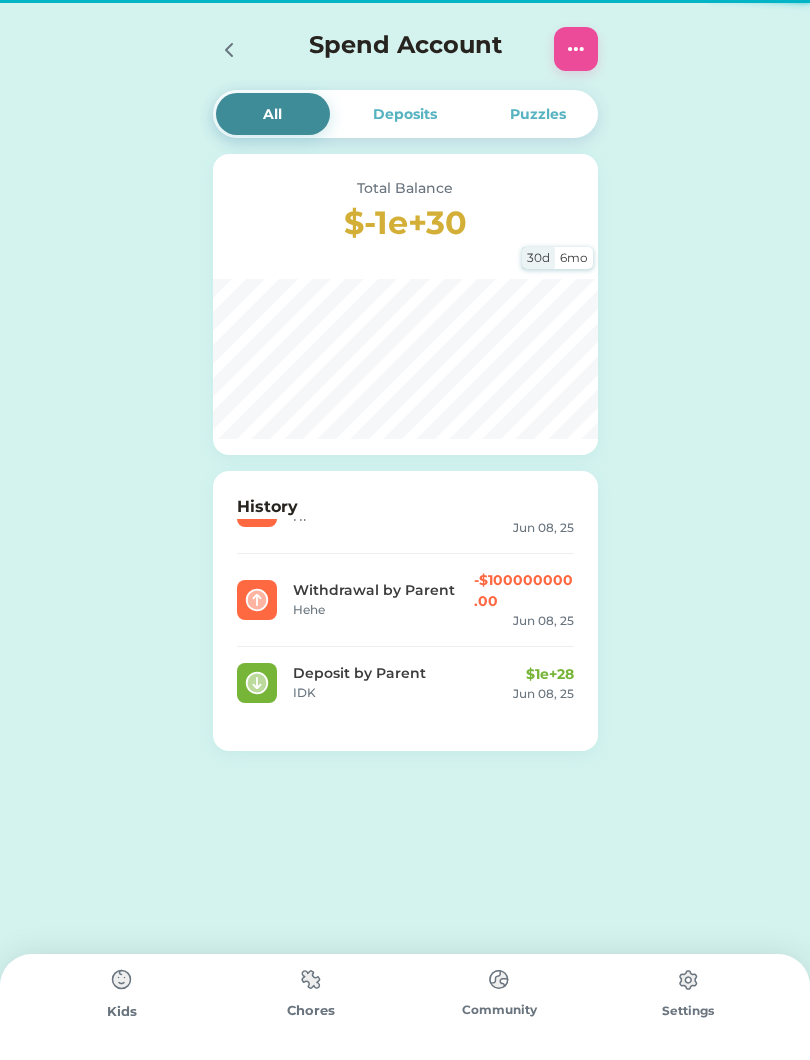 click on "History Withdrawal by Parent [AMOUNT] [MONTH] 07, [YEAR] Withdrawal by Parent [AMOUNT] [MONTH] 07, [YEAR] Withdrawal by Parent [AMOUNT] [MONTH] 07, [YEAR] Withdrawal by Parent [AMOUNT] [MONTH] 29, [YEAR] Withdrawal by Parent Cause  [AMOUNT] [MONTH] 29, [YEAR] Withdrawal by Parent Yeah [AMOUNT] [MONTH] 08, [YEAR] Withdrawal by Parent Ye [AMOUNT] [MONTH] 08, [YEAR] Withdrawal by Parent Hoi yah [AMOUNT] [MONTH] 08, [YEAR] Withdrawal by Parent Hoi  [AMOUNT] [MONTH] 08, [YEAR] Withdrawal by Parent Kakalallalwjdhdvyr [AMOUNT] [MONTH] 08, [YEAR] Withdrawal by Parent Uwu [AMOUNT] [MONTH] 08, [YEAR] Withdrawal by Parent Hi [AMOUNT] [MONTH] 08, [YEAR] Withdrawal by Parent Hehe [AMOUNT] [MONTH] 08, [YEAR] Deposit by Parent IDK [AMOUNT] [MONTH] 08, [YEAR]" at bounding box center [405, 611] 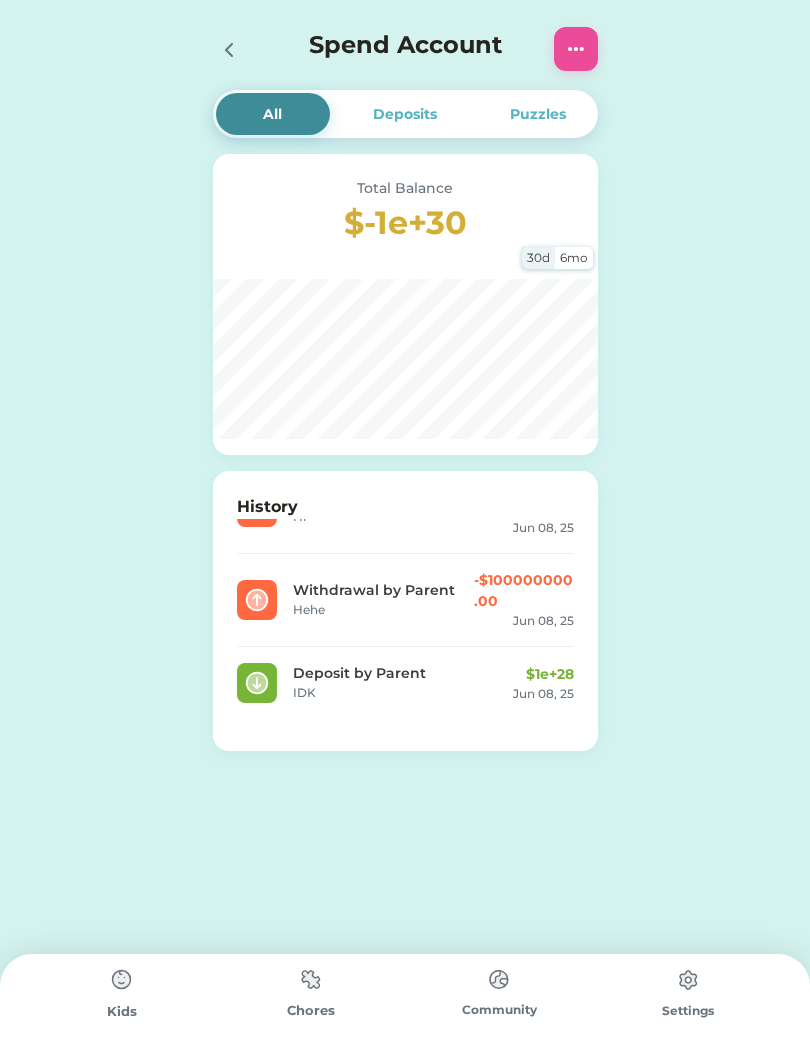click 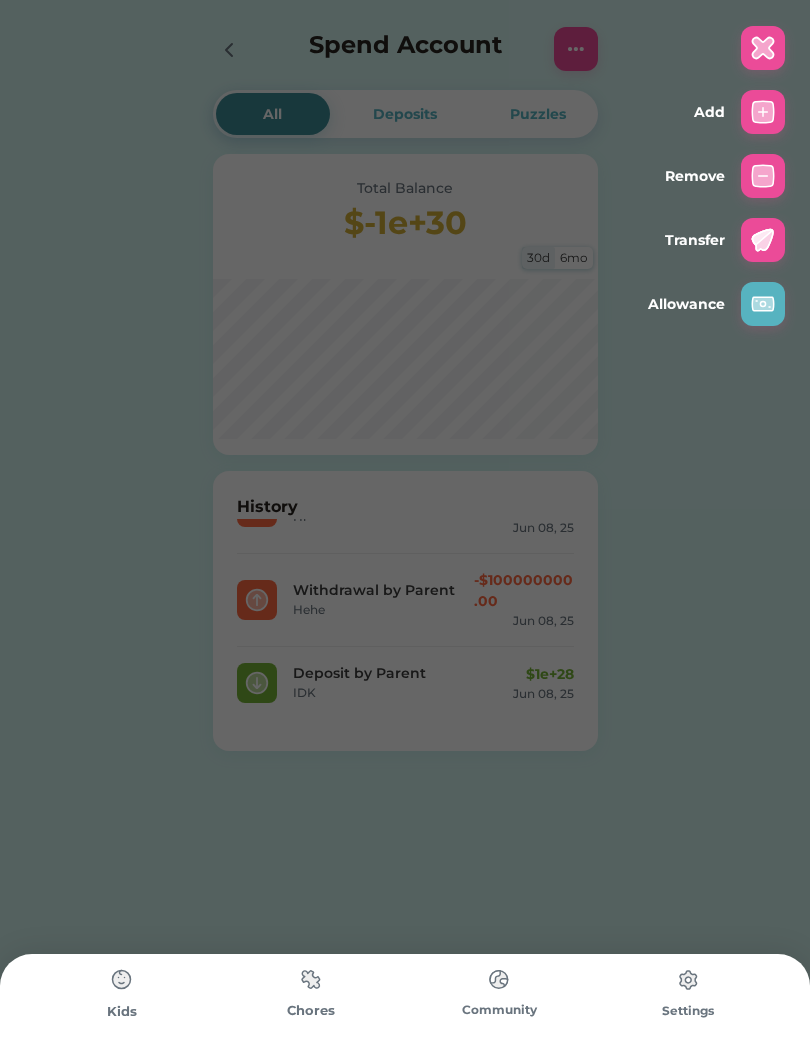 click 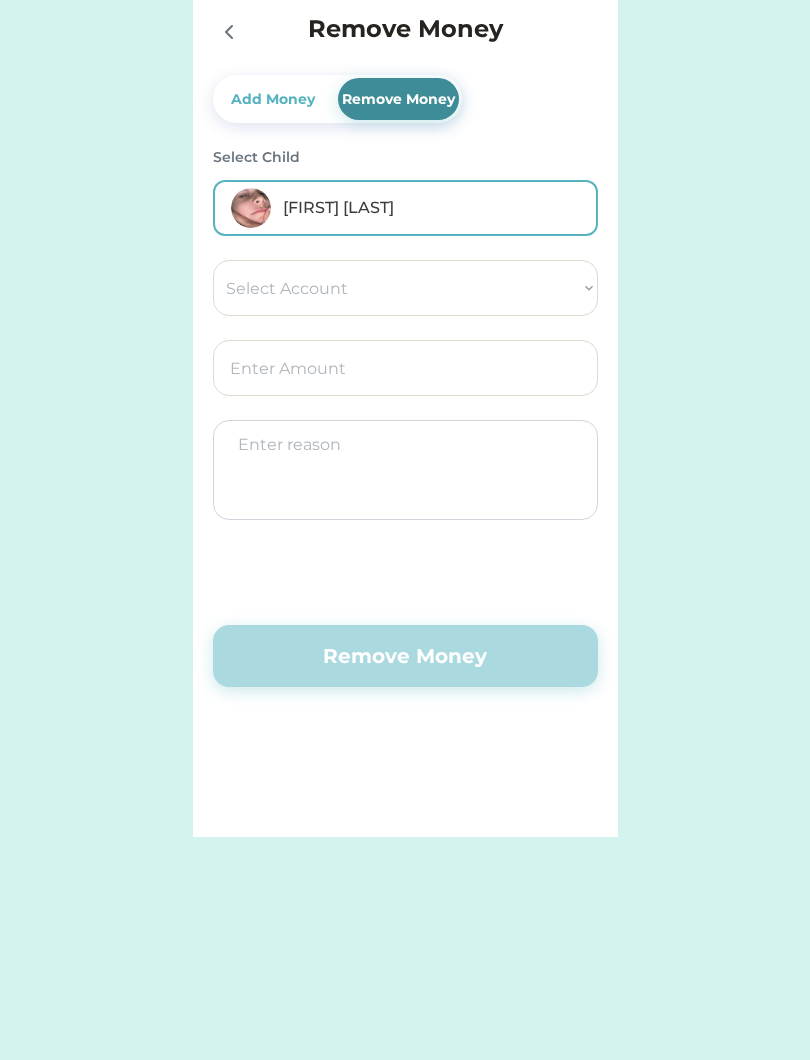 click on "Select Account Torrance Community Credit Union Save Give Spend" at bounding box center [405, 288] 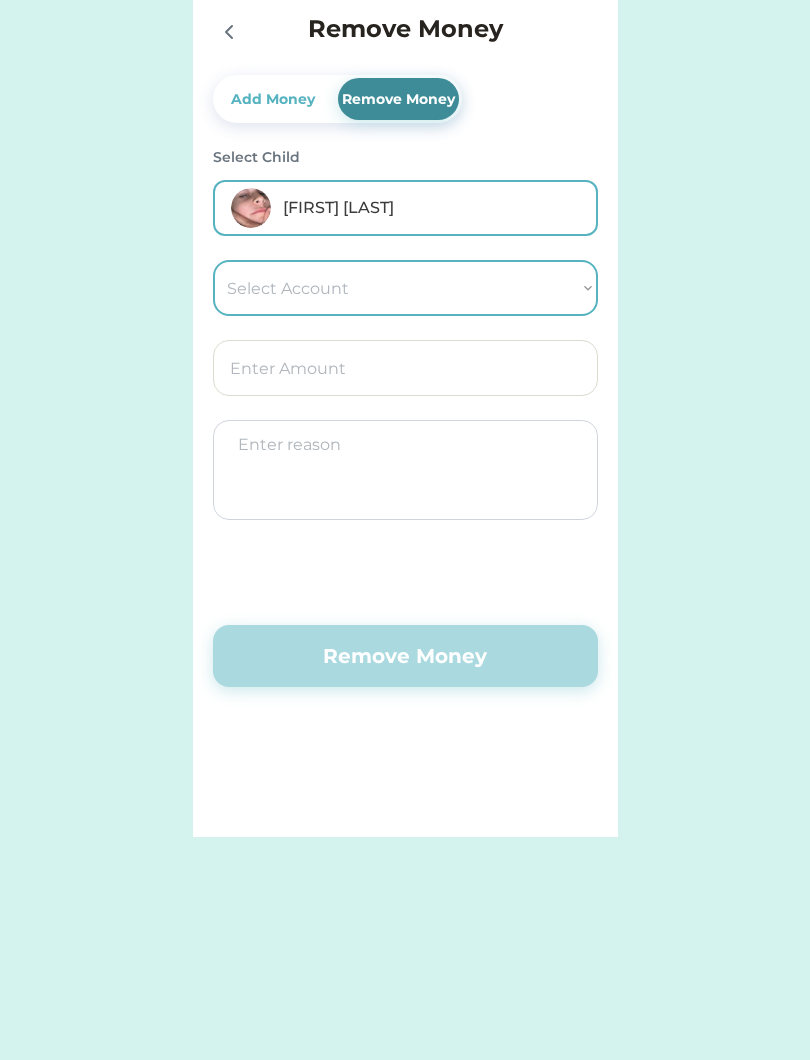 select on "[PLACEHOLDER]" 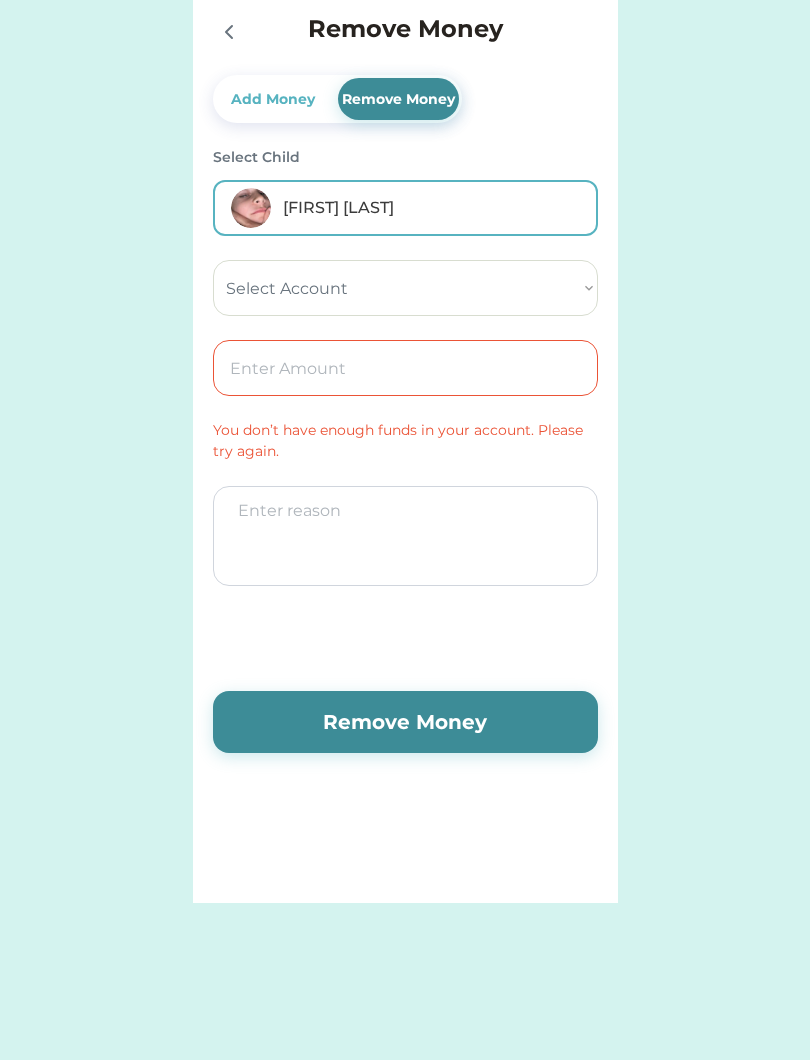 click on "Select Account Torrance Community Credit Union Save Give Spend" at bounding box center (405, 288) 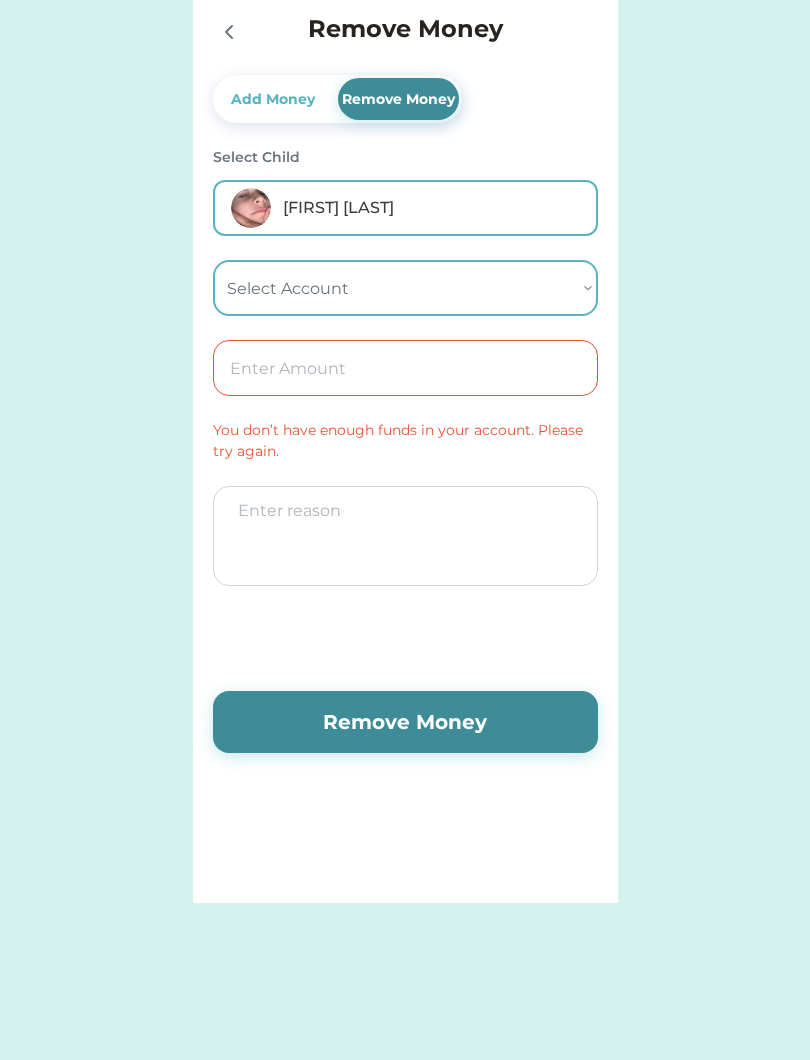 click at bounding box center [405, 368] 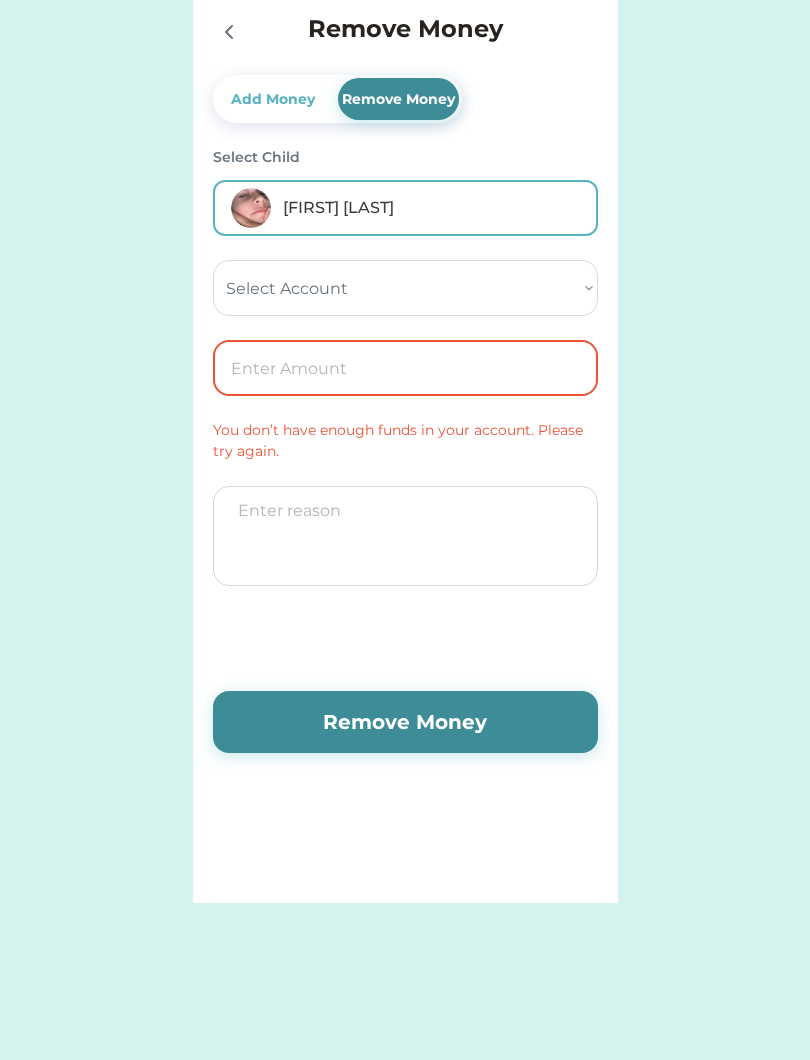 click on "Add Money" at bounding box center (273, 99) 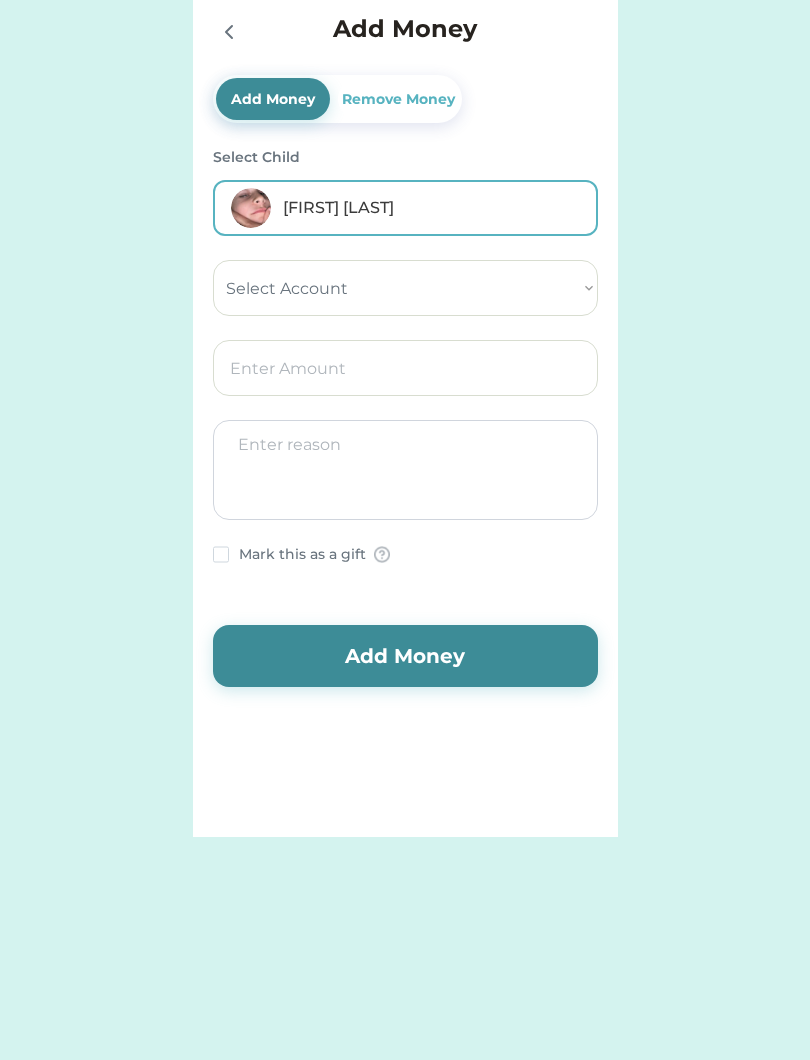 click at bounding box center [405, 368] 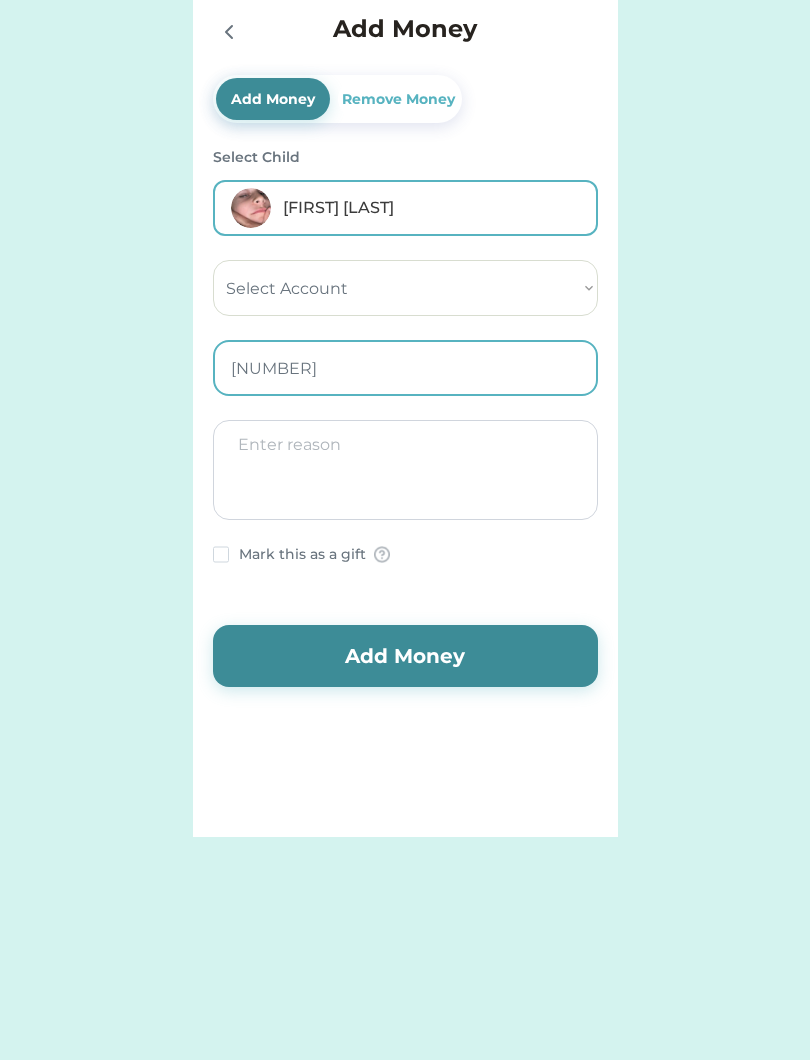 type on "1000000.00" 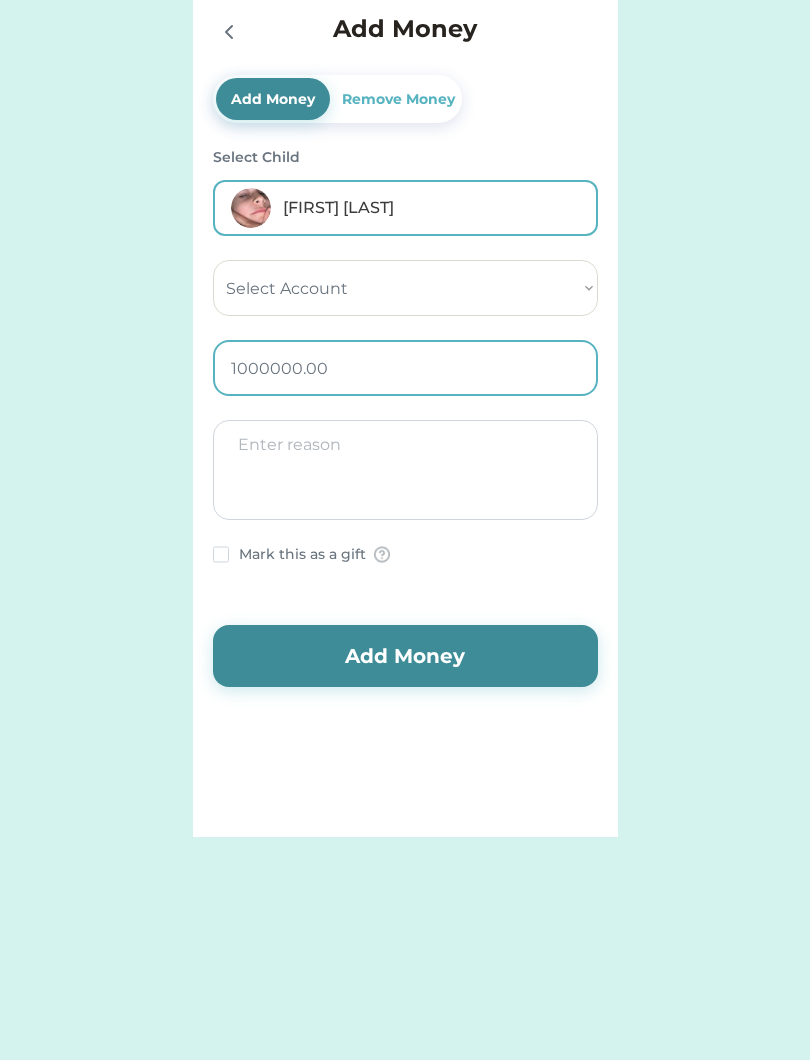 click on "Add Money" at bounding box center [405, 656] 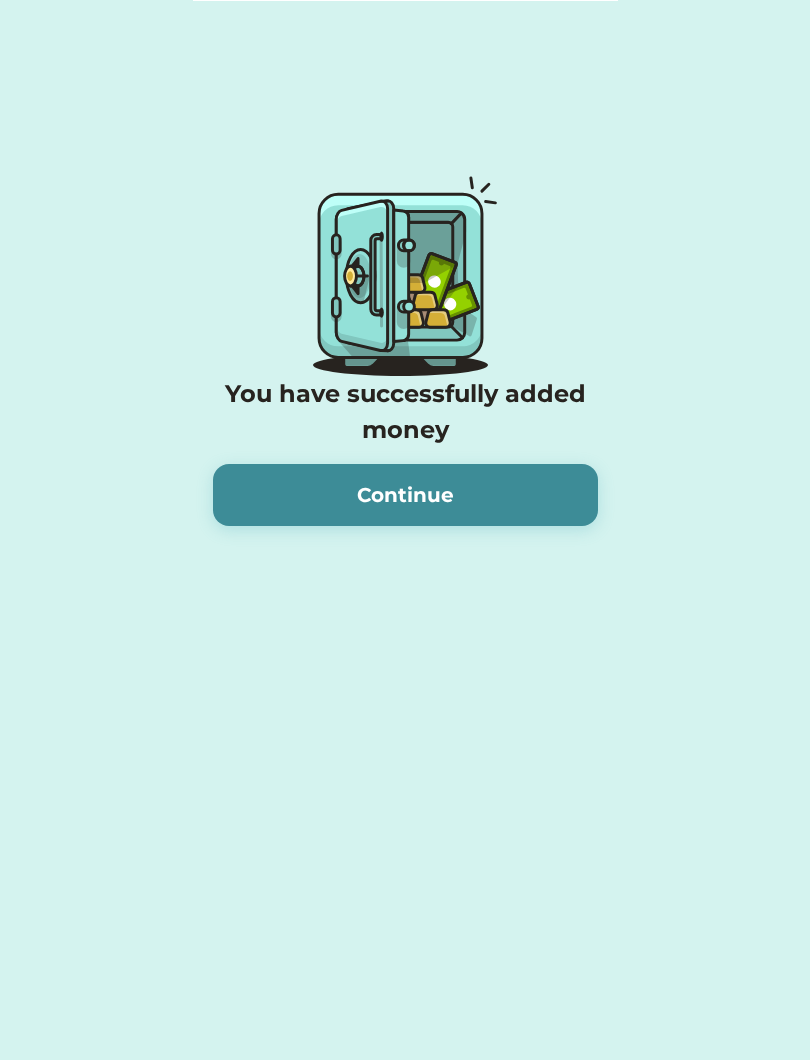 click on "Continue" at bounding box center [405, 495] 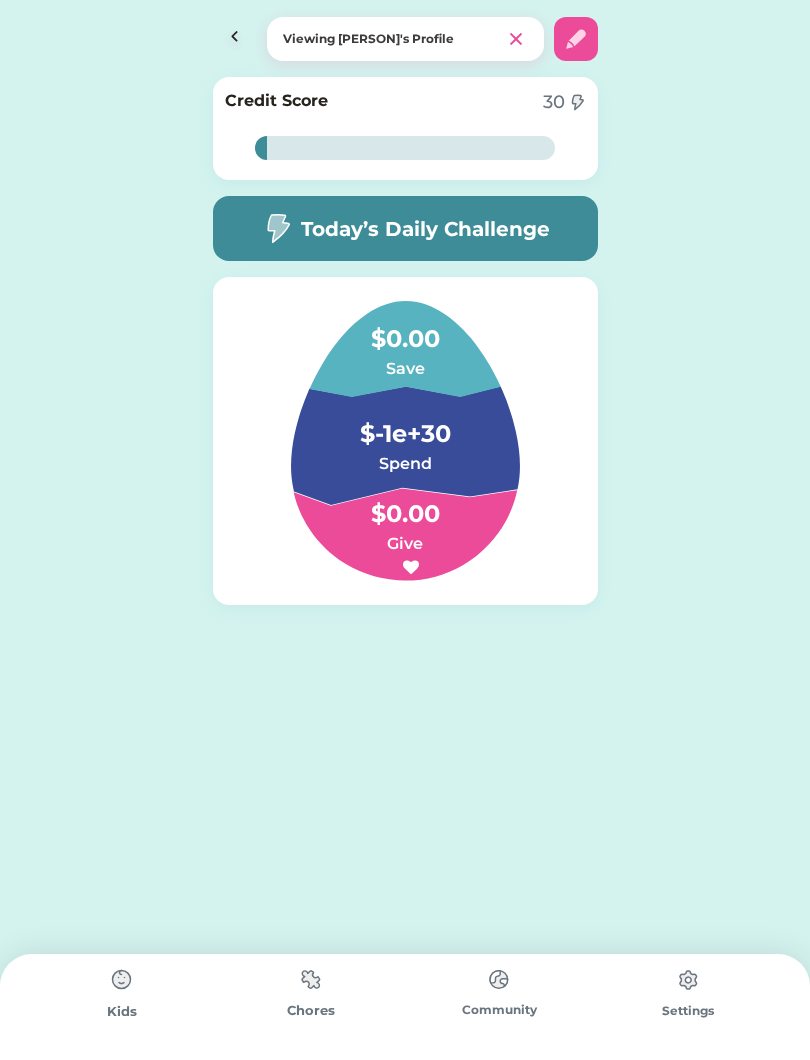 click on "$-1e+30" at bounding box center [405, 424] 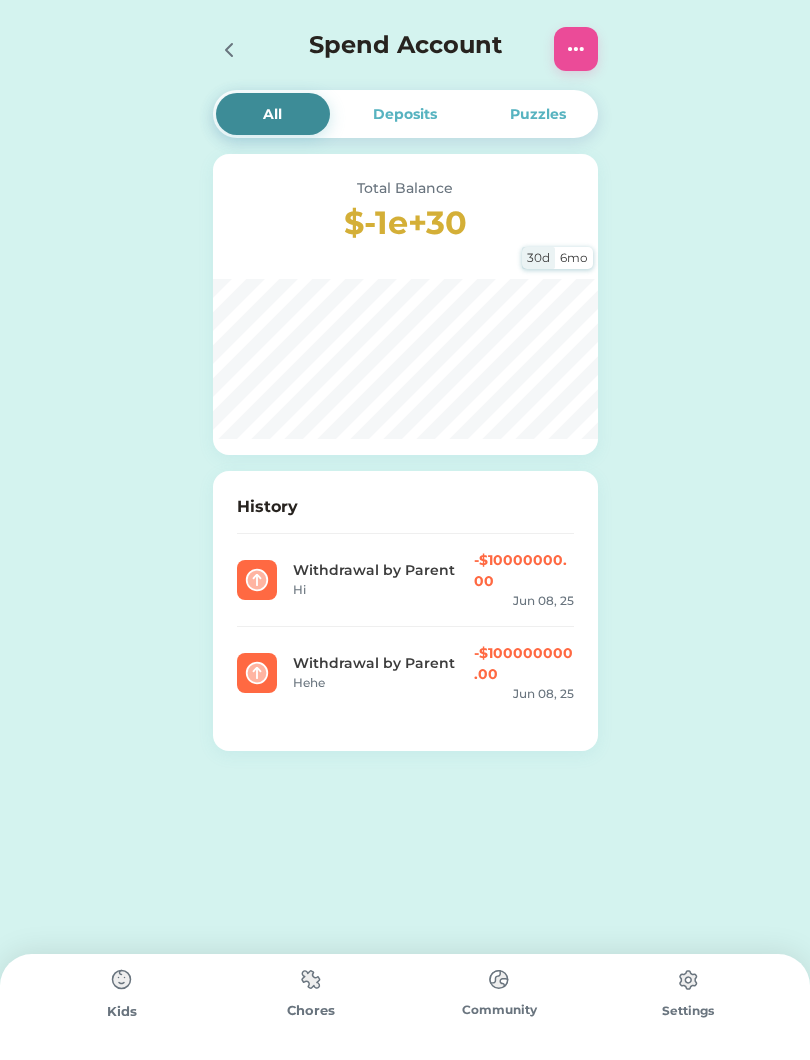 click 